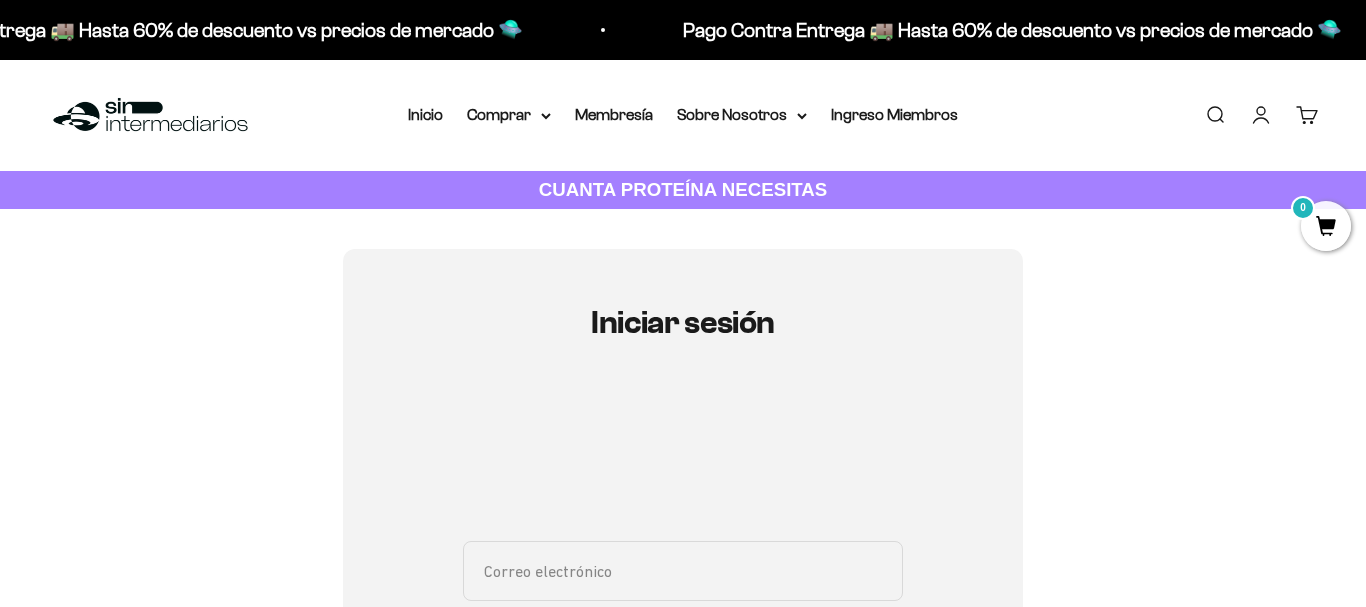 scroll, scrollTop: 306, scrollLeft: 0, axis: vertical 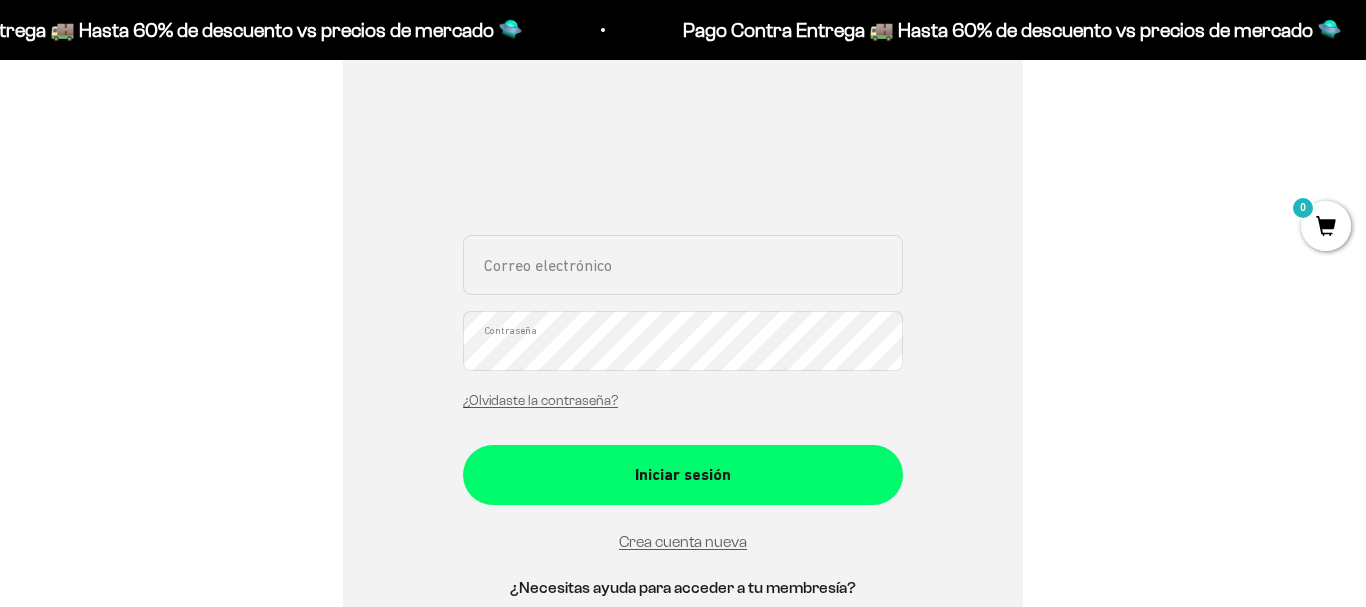 click on "Correo electrónico" at bounding box center (683, 265) 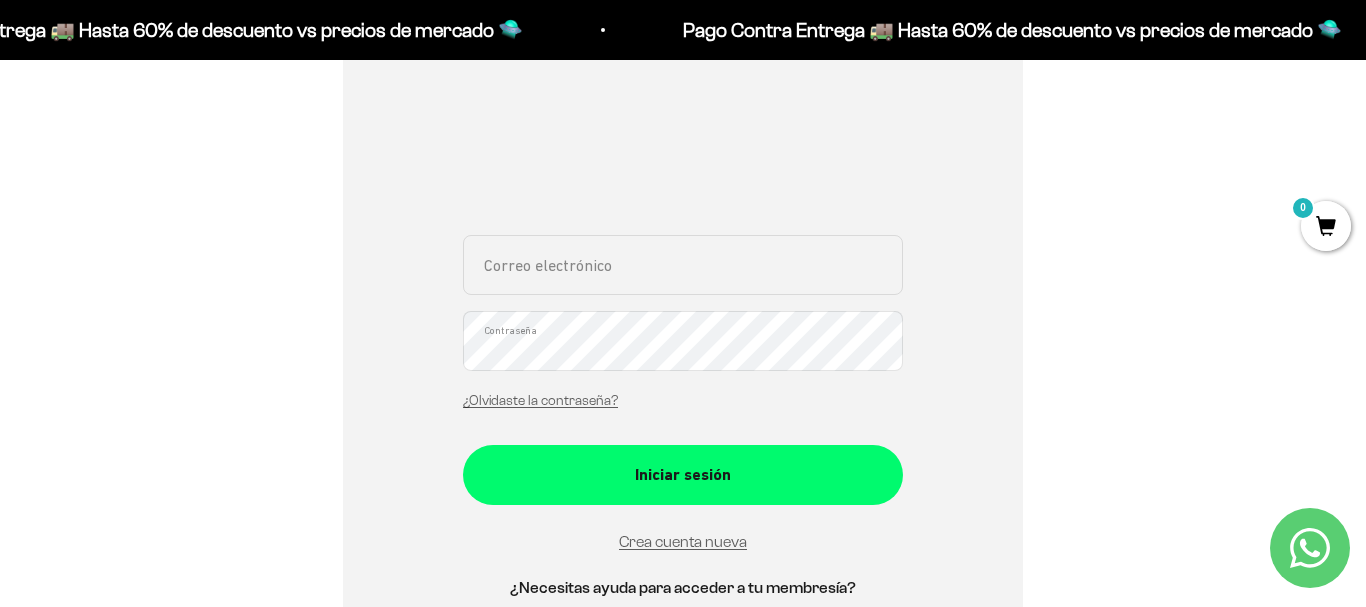 click on "Correo electrónico" at bounding box center [683, 265] 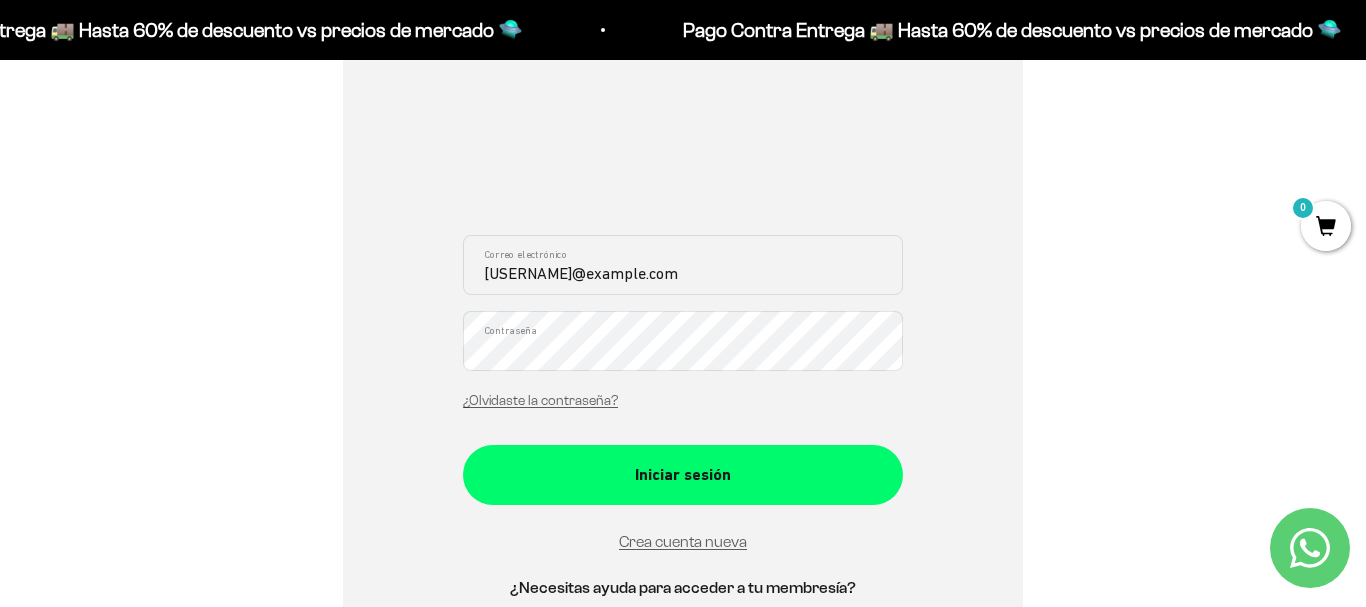 type on "[EMAIL]" 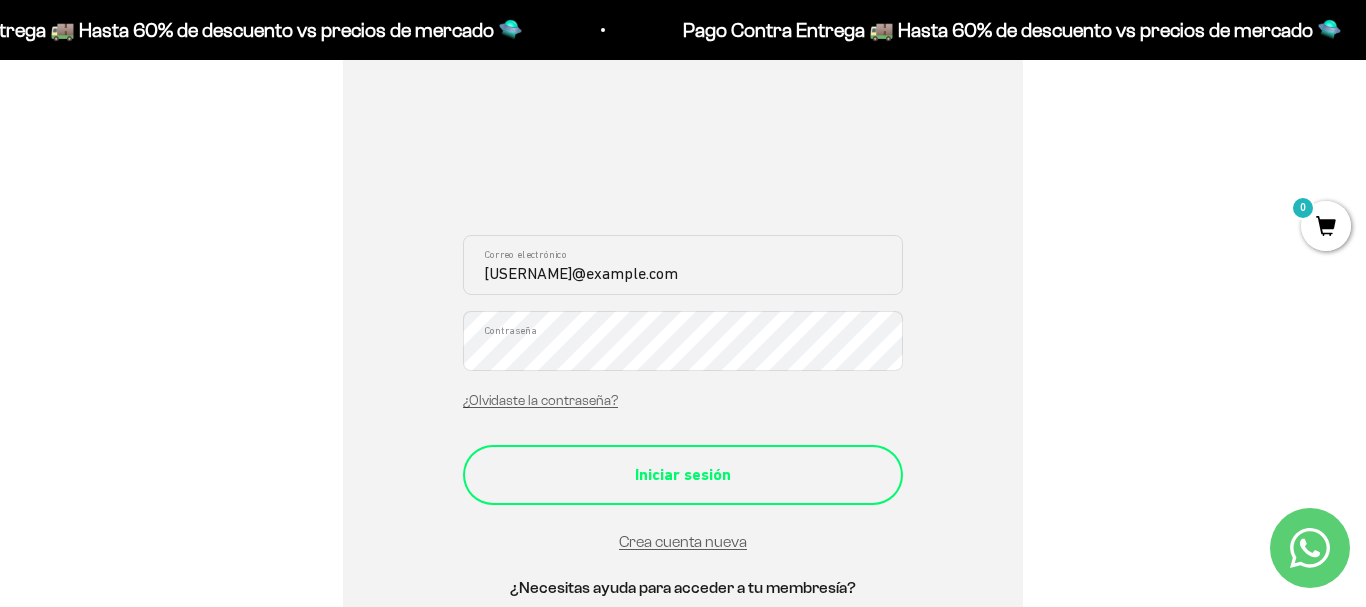 click on "Iniciar sesión" at bounding box center (683, 475) 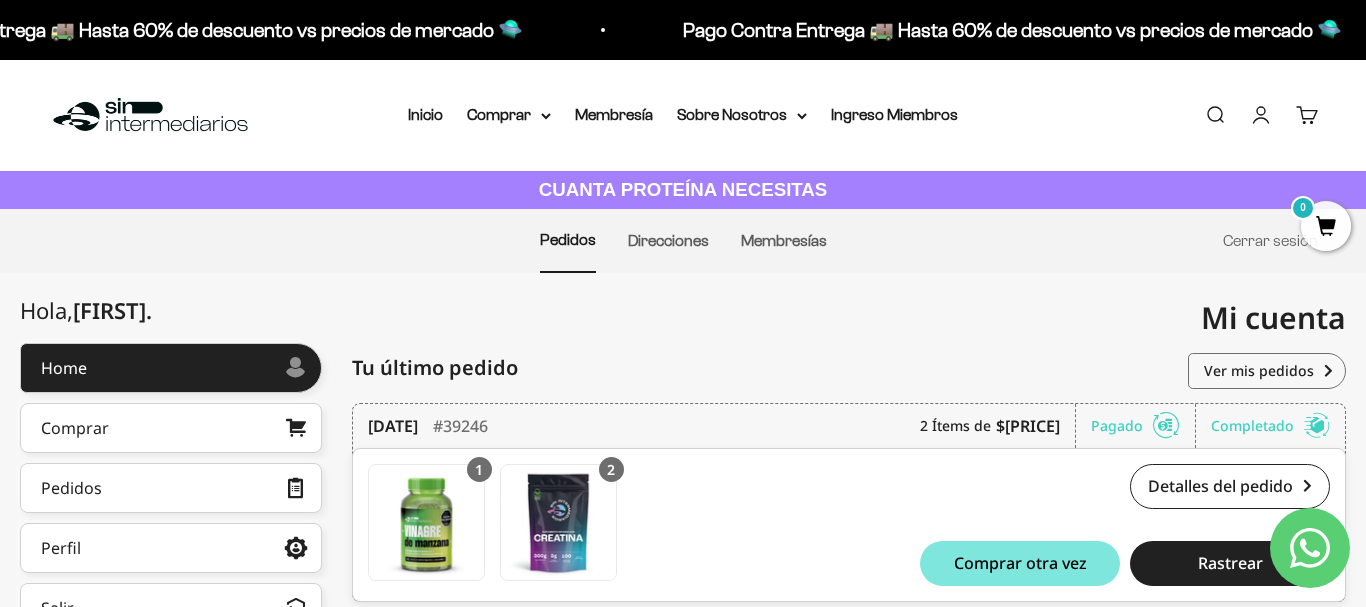 scroll, scrollTop: 204, scrollLeft: 0, axis: vertical 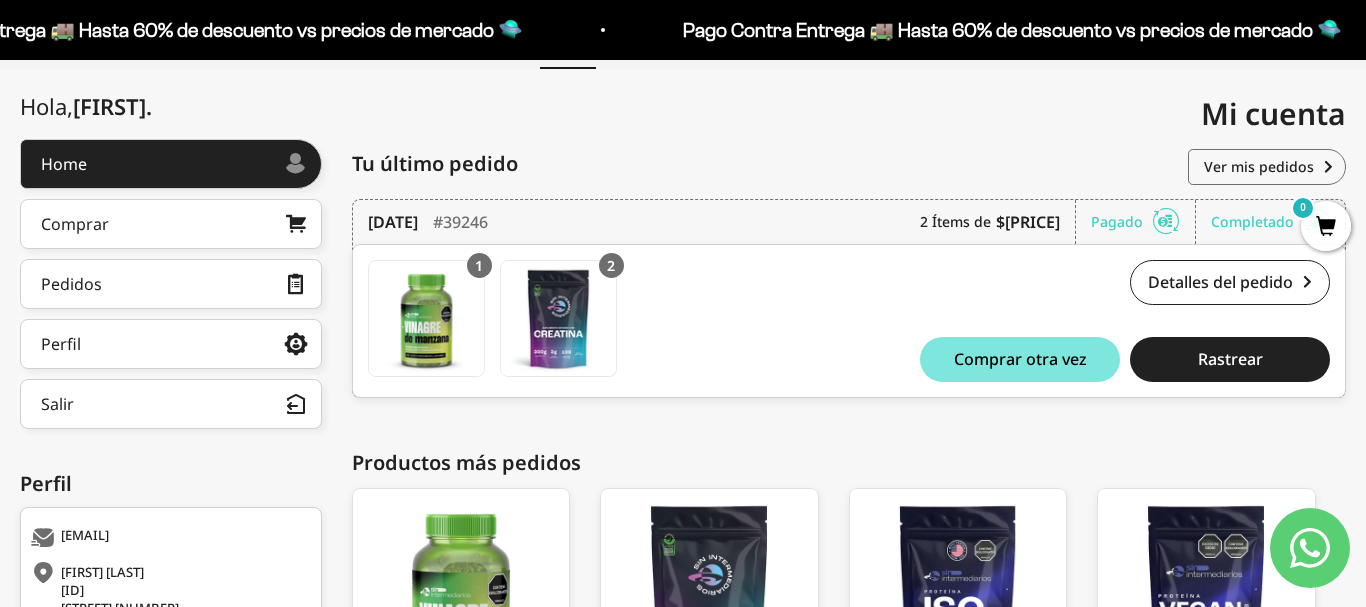 click on "Detalles del pedido #39246 $166.000,00                 Comprar otra vez      Rastrear" at bounding box center [1113, 321] 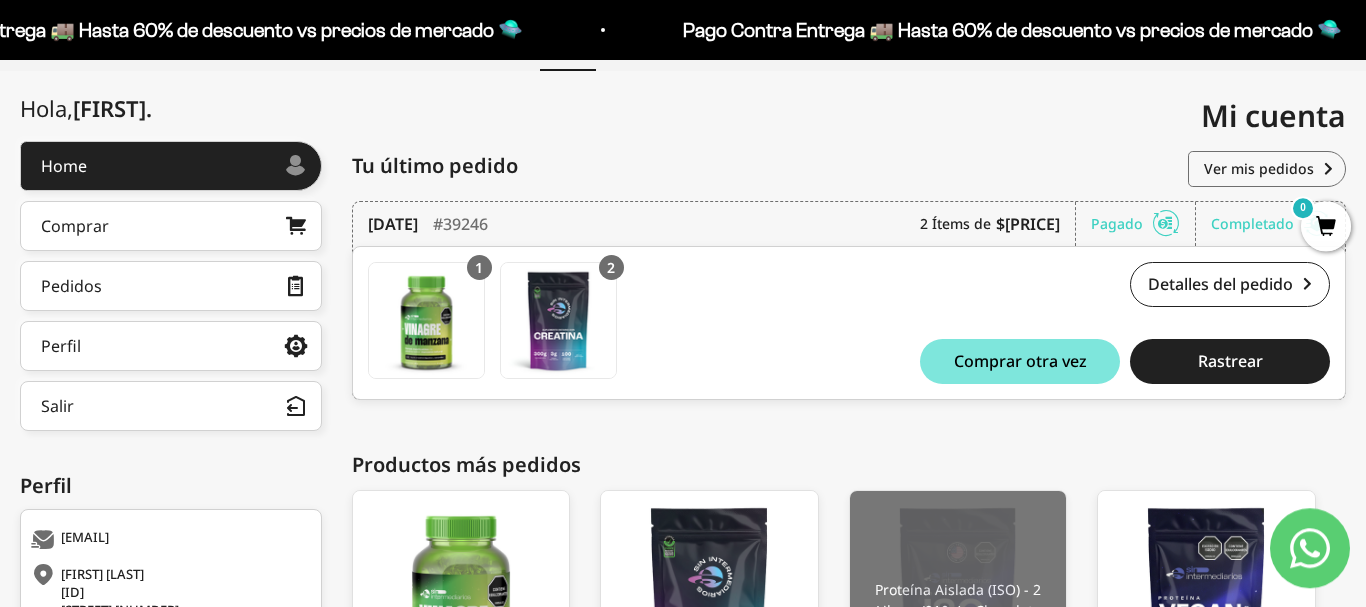 scroll, scrollTop: 204, scrollLeft: 0, axis: vertical 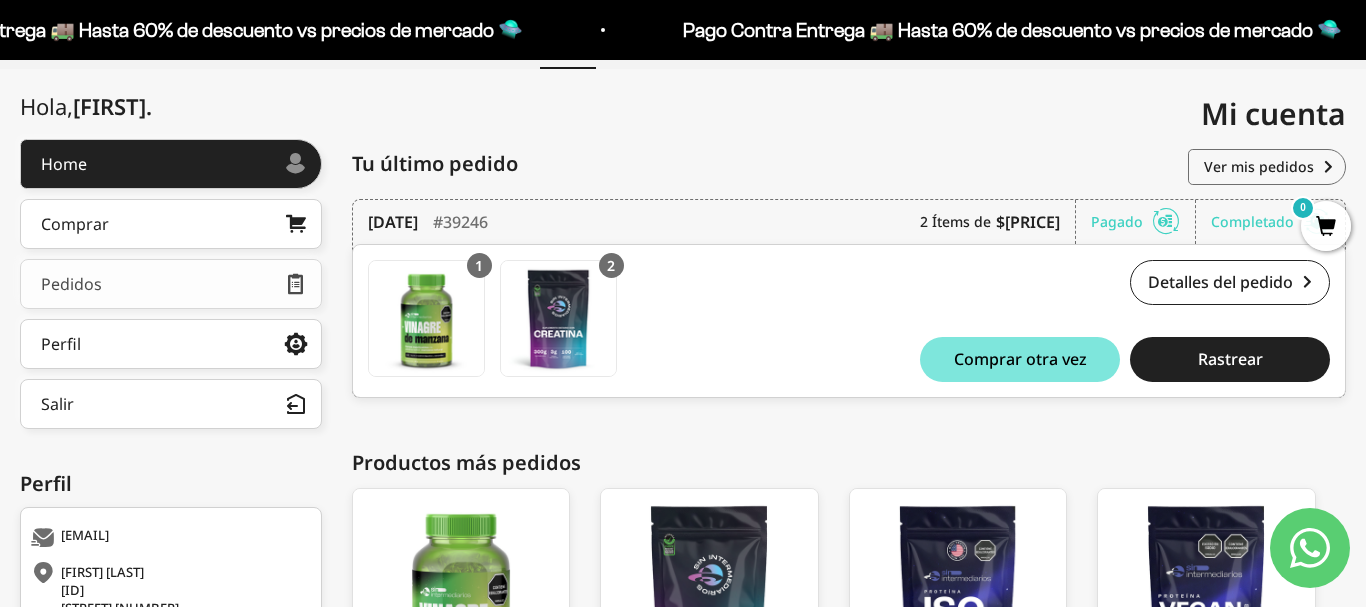 click on "Pedidos" at bounding box center (171, 284) 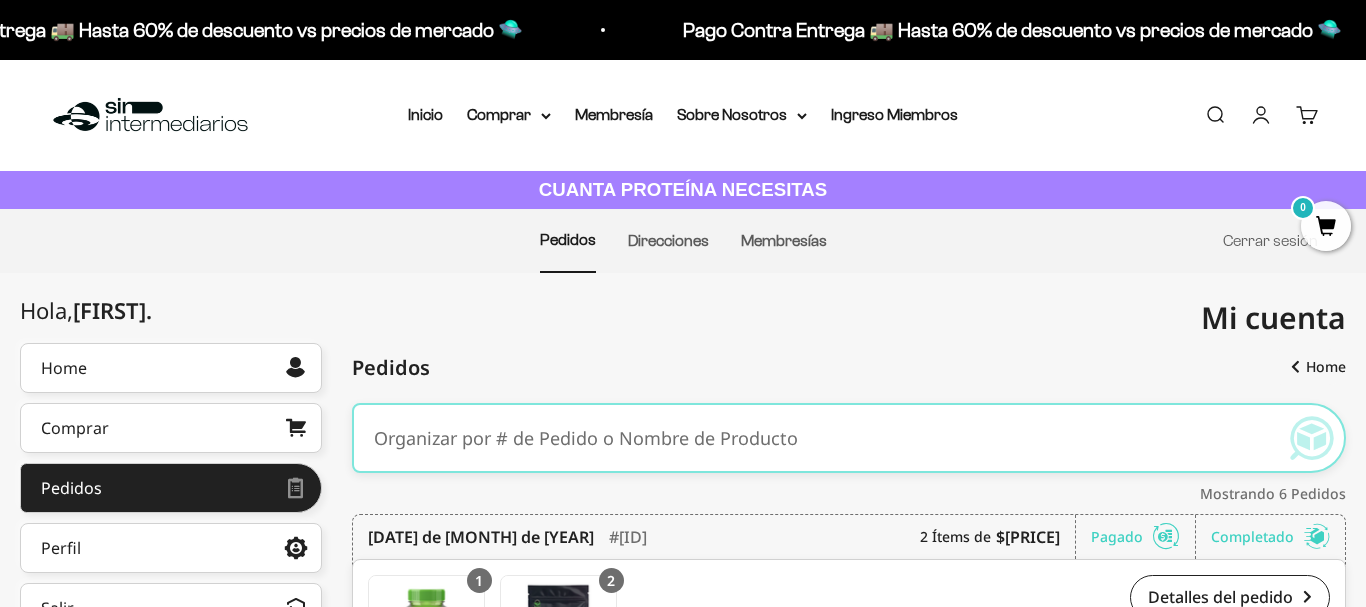 scroll, scrollTop: 510, scrollLeft: 0, axis: vertical 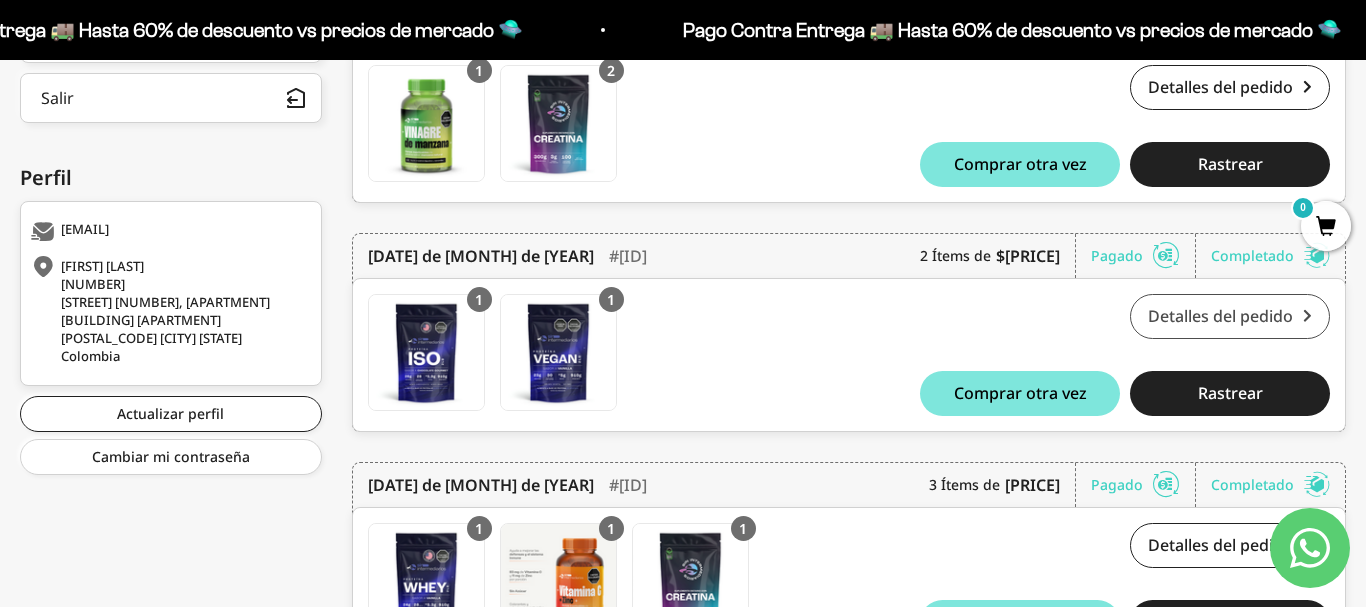 click on "Detalles del pedido" at bounding box center (1230, 316) 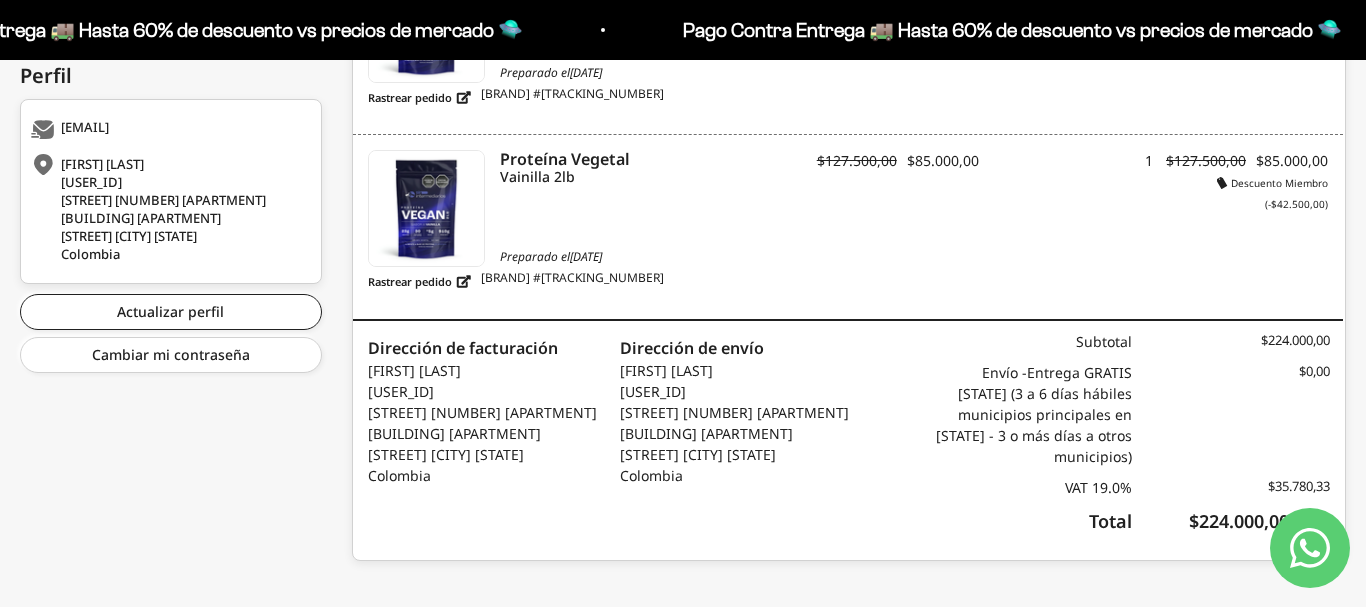scroll, scrollTop: 0, scrollLeft: 0, axis: both 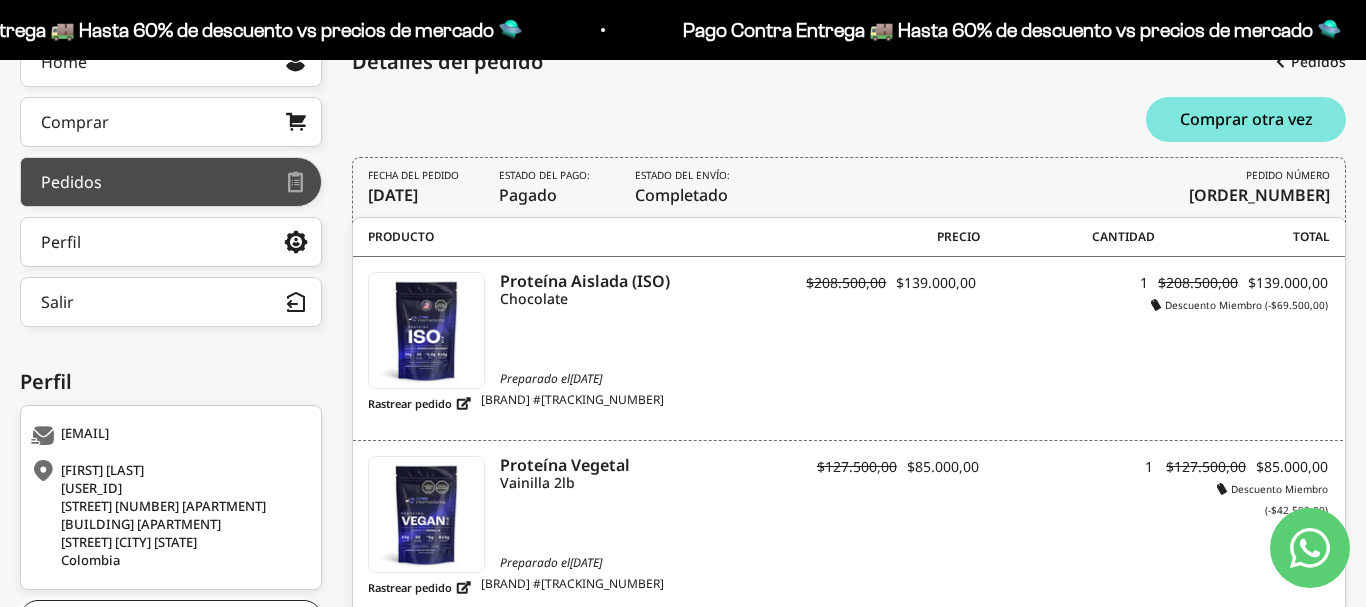 click on "Pedidos" at bounding box center [171, 182] 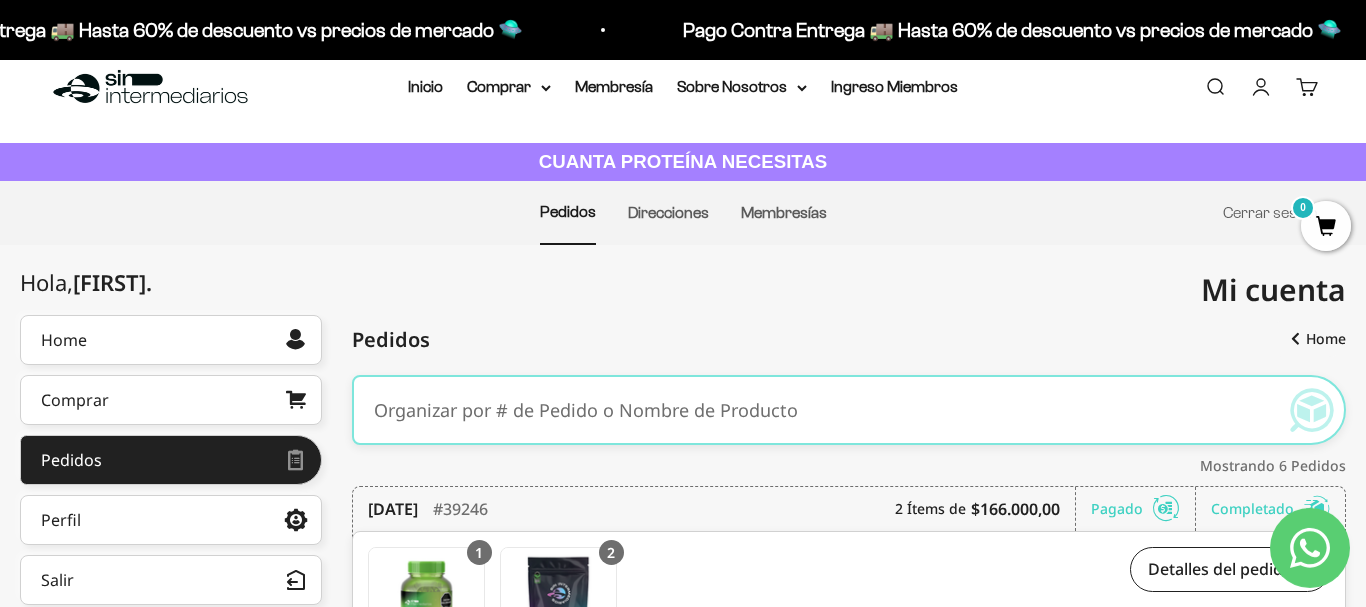scroll, scrollTop: 0, scrollLeft: 0, axis: both 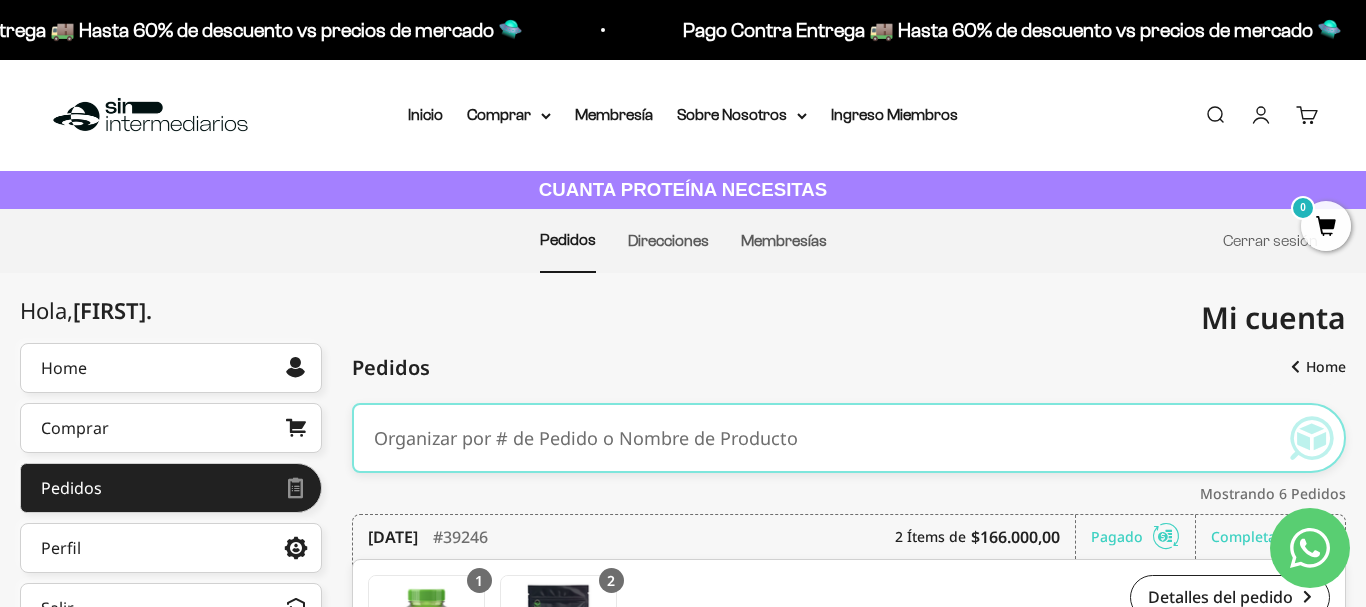 click on "Cuenta" at bounding box center [1261, 115] 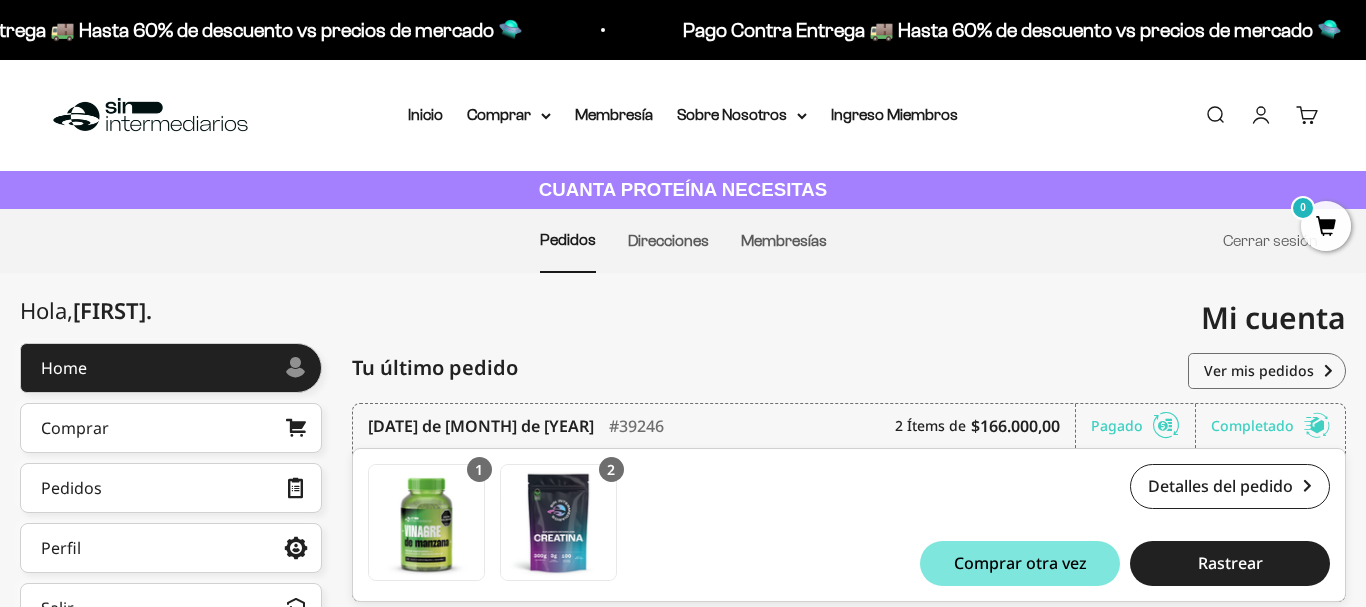 scroll, scrollTop: 0, scrollLeft: 0, axis: both 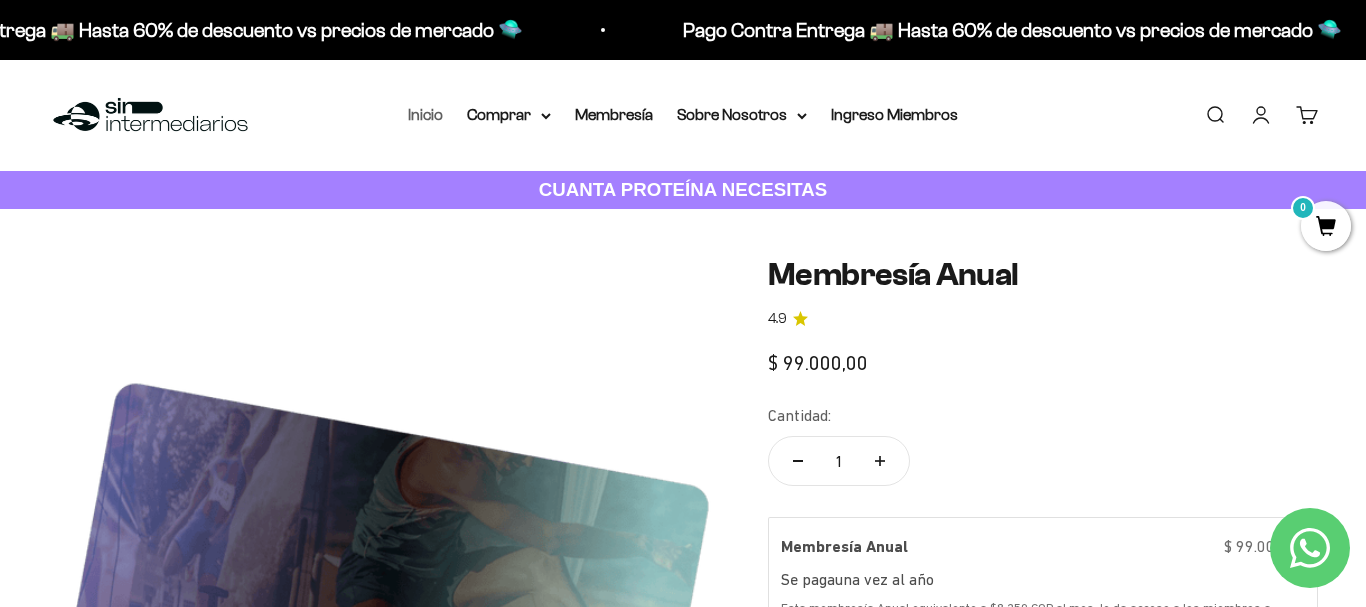 click on "Inicio" at bounding box center (425, 114) 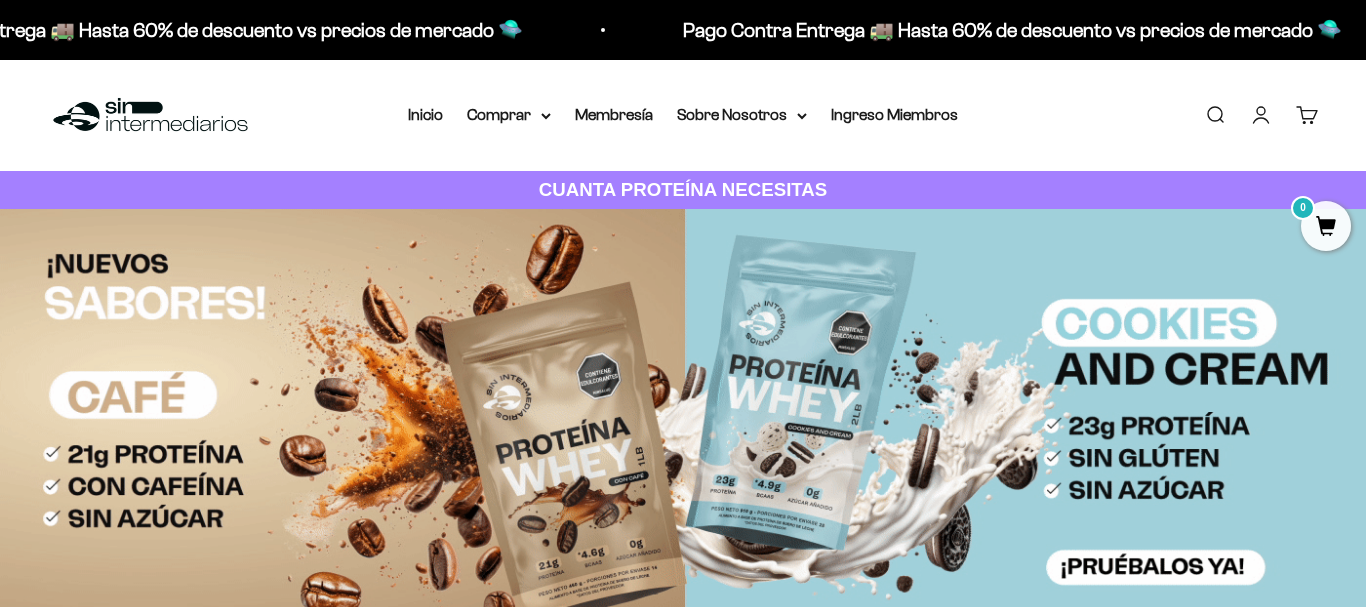 scroll, scrollTop: 0, scrollLeft: 0, axis: both 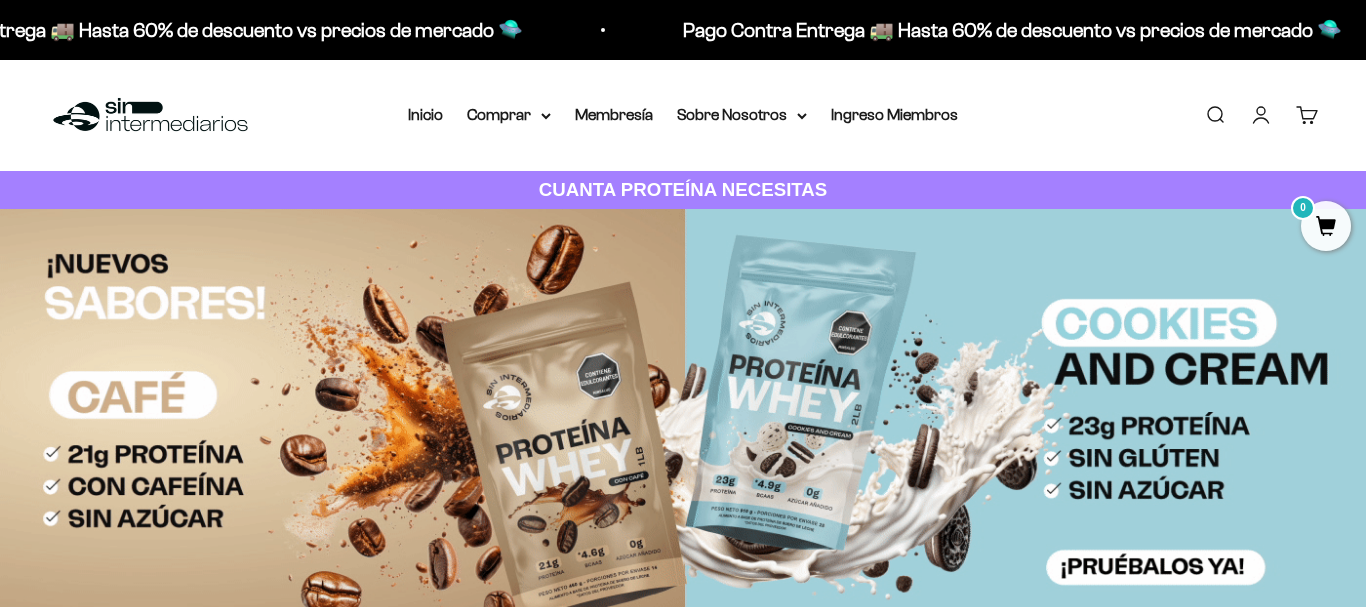 click on "Cuenta" at bounding box center [1261, 115] 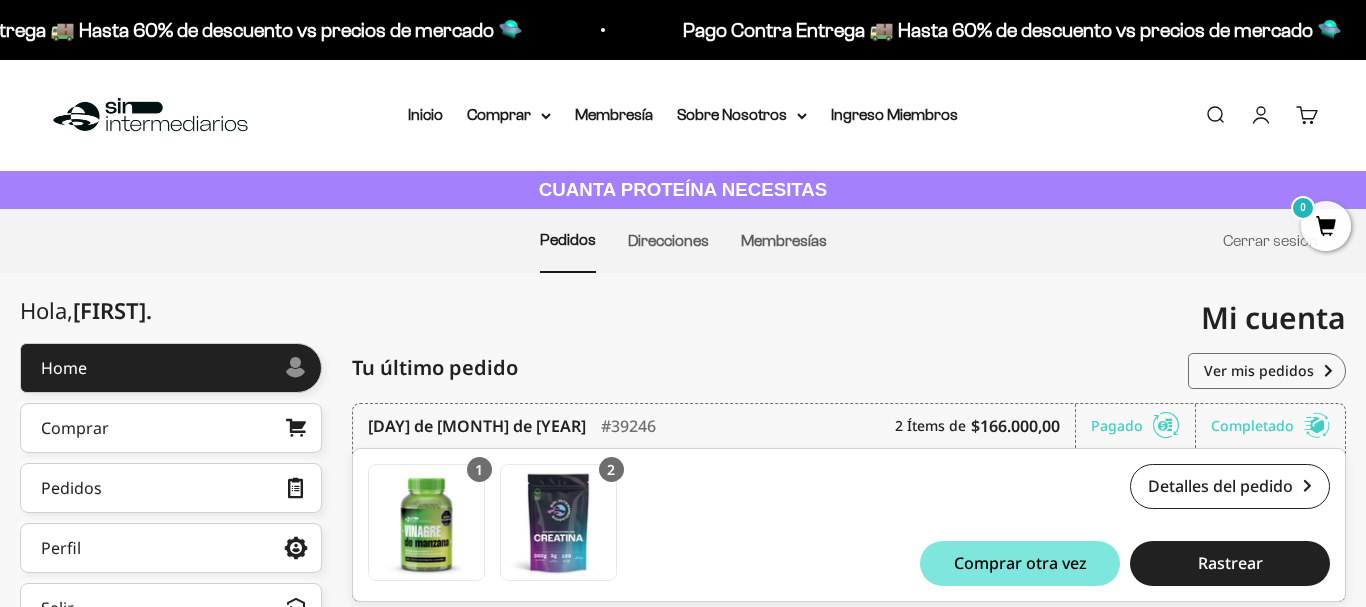 scroll, scrollTop: 0, scrollLeft: 0, axis: both 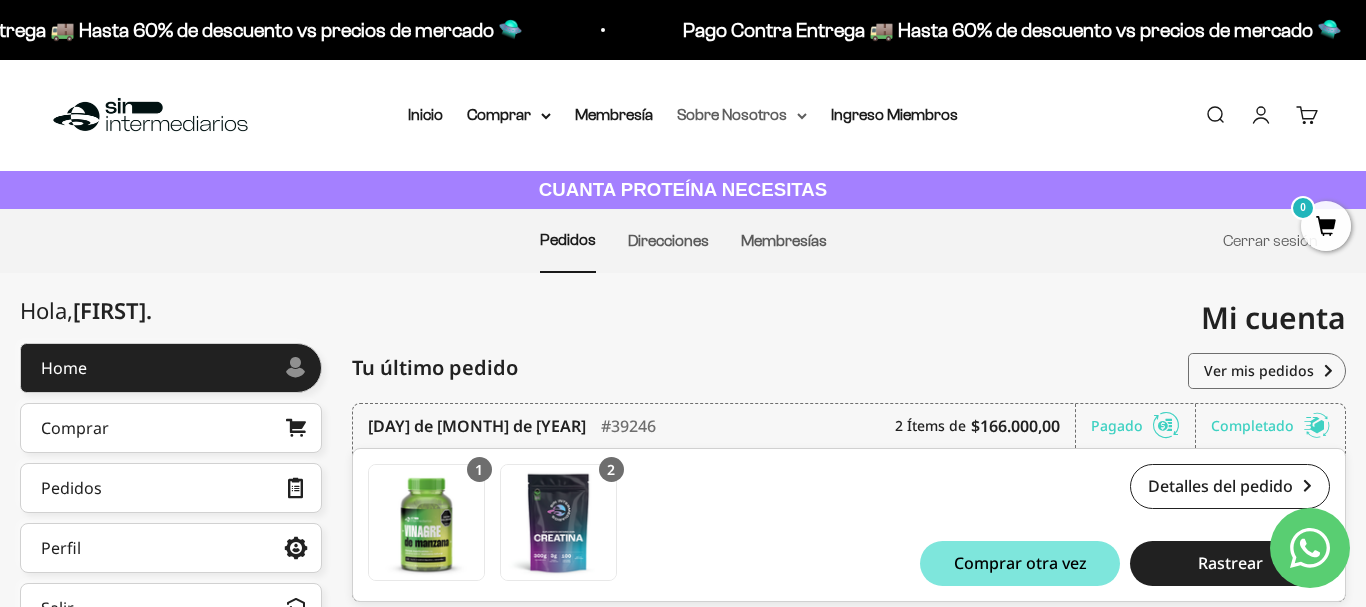 click on "Sobre Nosotros" at bounding box center (742, 115) 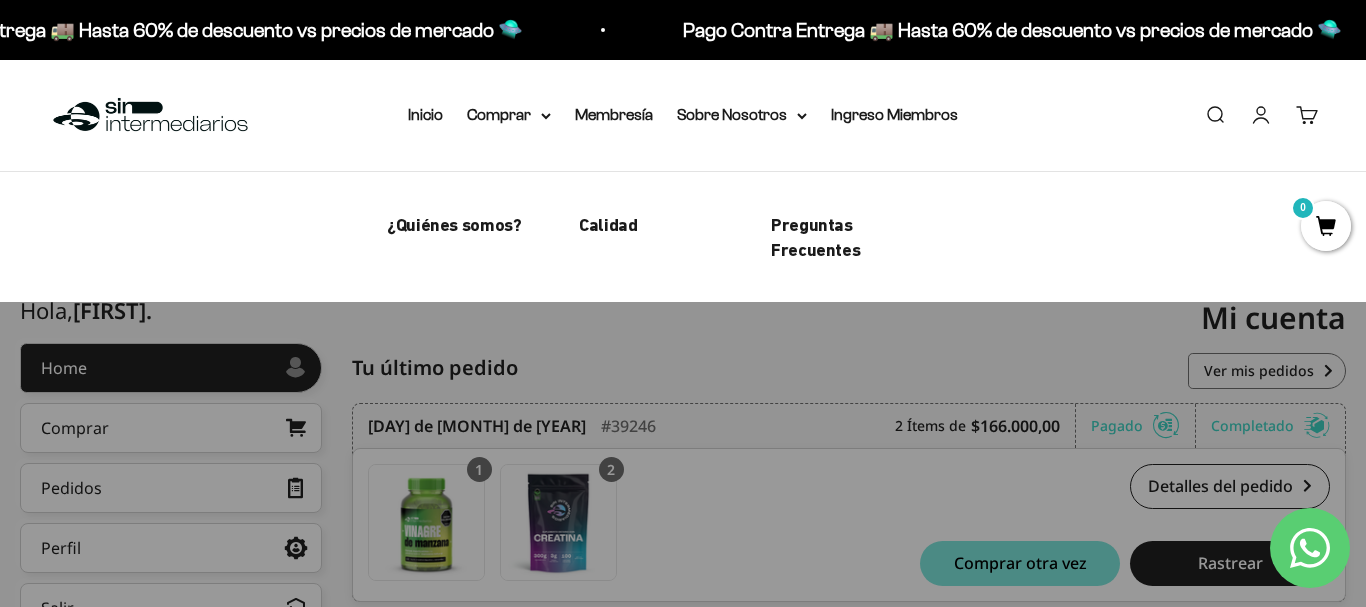 click on "Menú
Buscar
Inicio
Comprar
Proteínas
Ver Todos
Whey
Iso Vegan Pancakes Pre-Entreno 0" at bounding box center [683, 115] 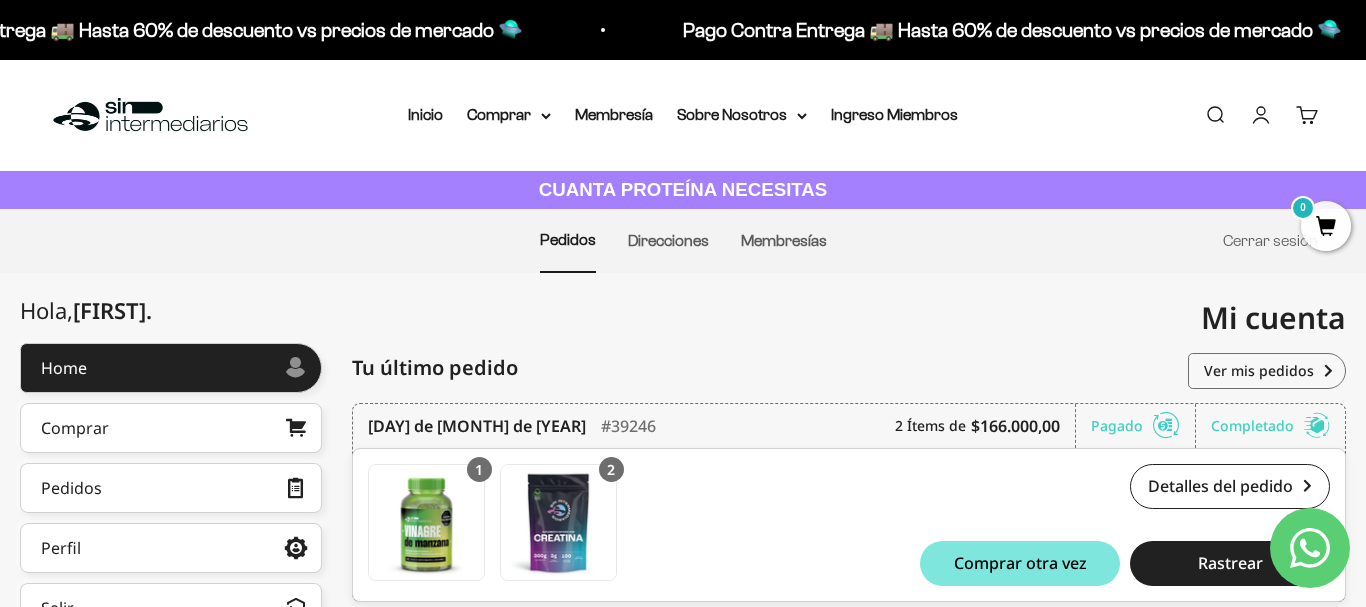 click on "Cuenta" at bounding box center [1261, 115] 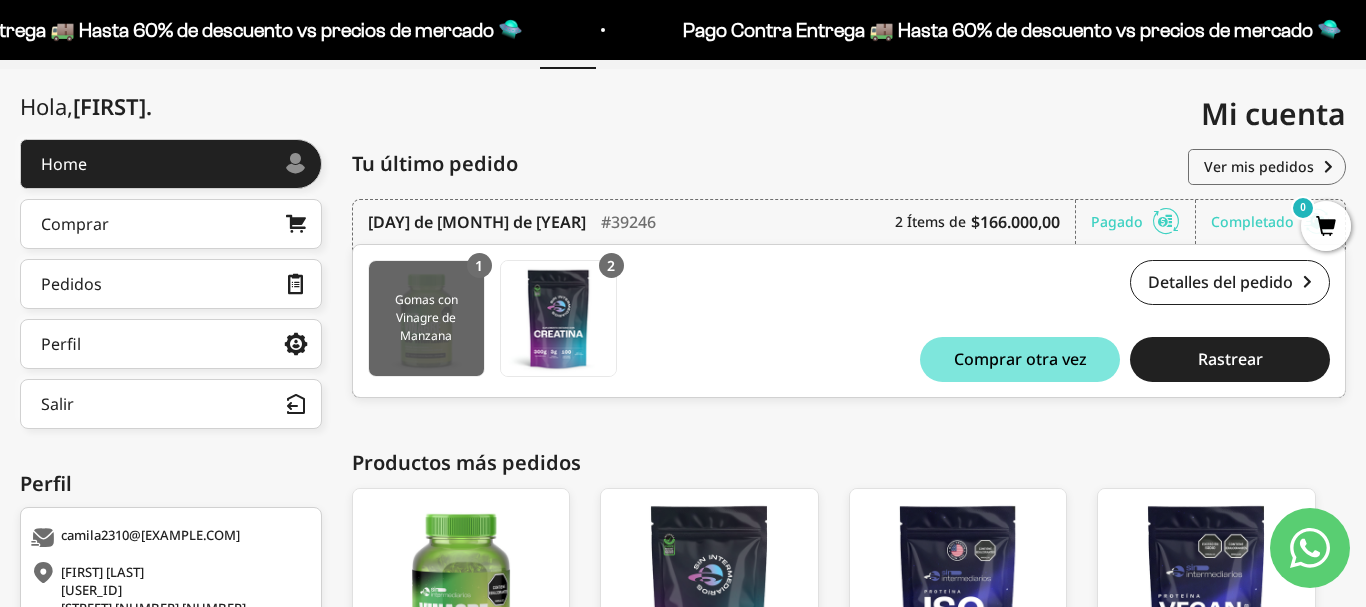 scroll, scrollTop: 204, scrollLeft: 0, axis: vertical 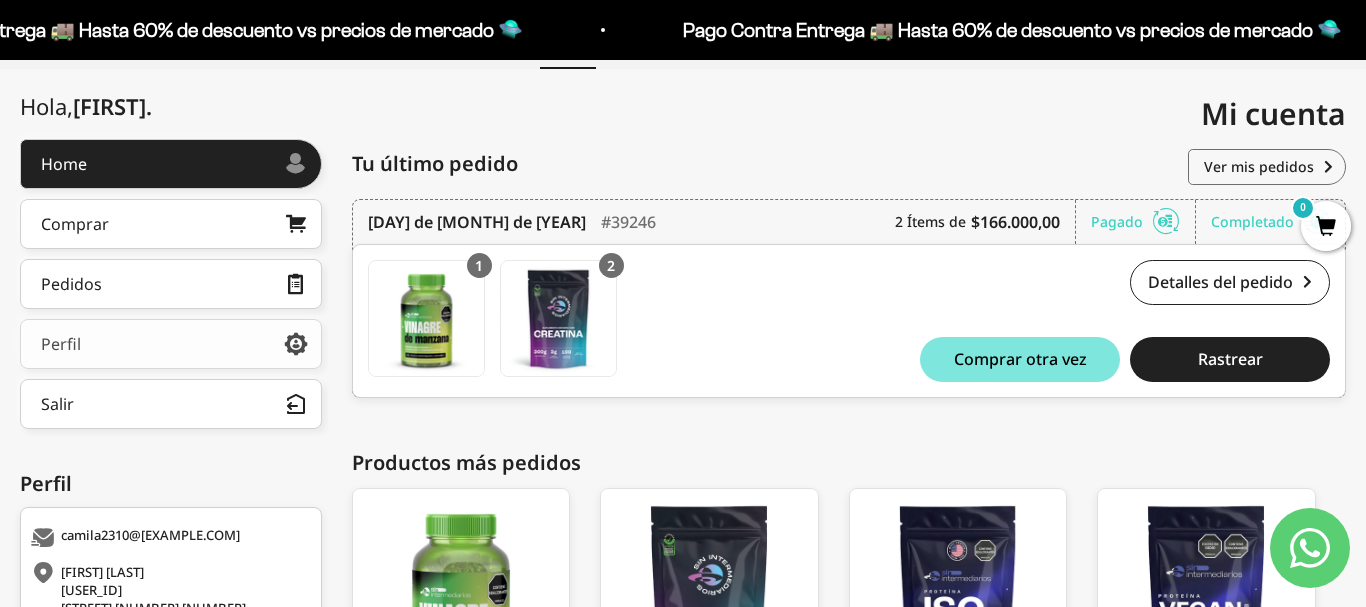 click on "Perfil" at bounding box center [171, 344] 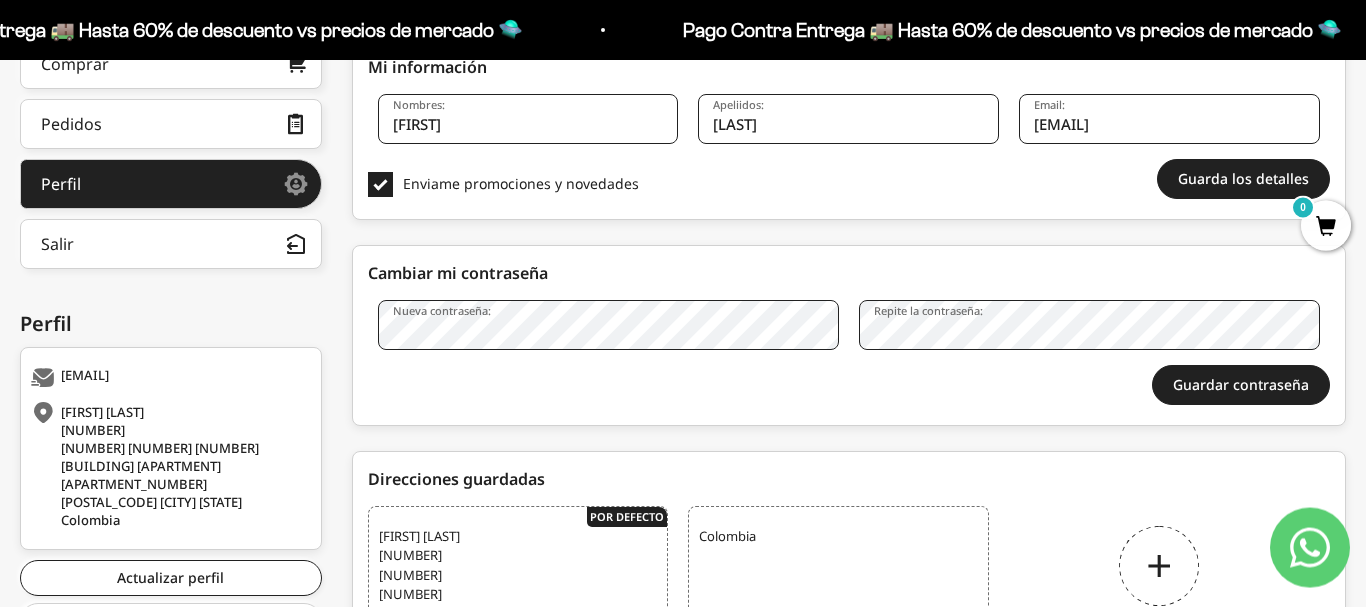 scroll, scrollTop: 226, scrollLeft: 0, axis: vertical 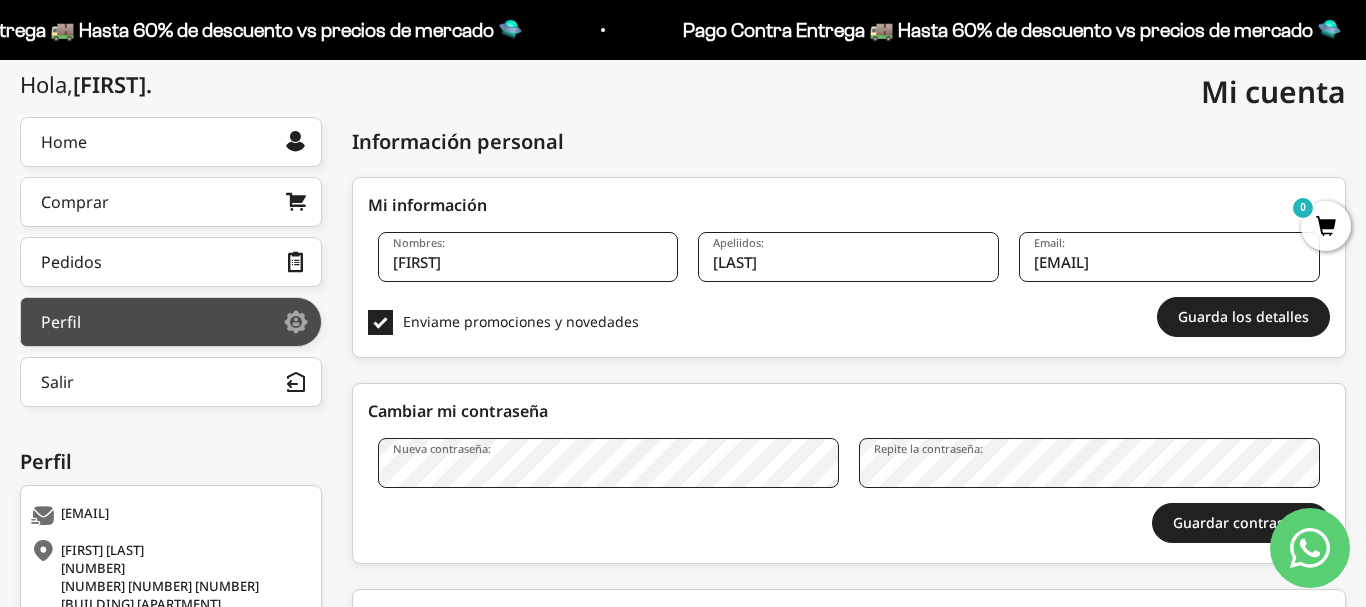 click at bounding box center [183, 322] 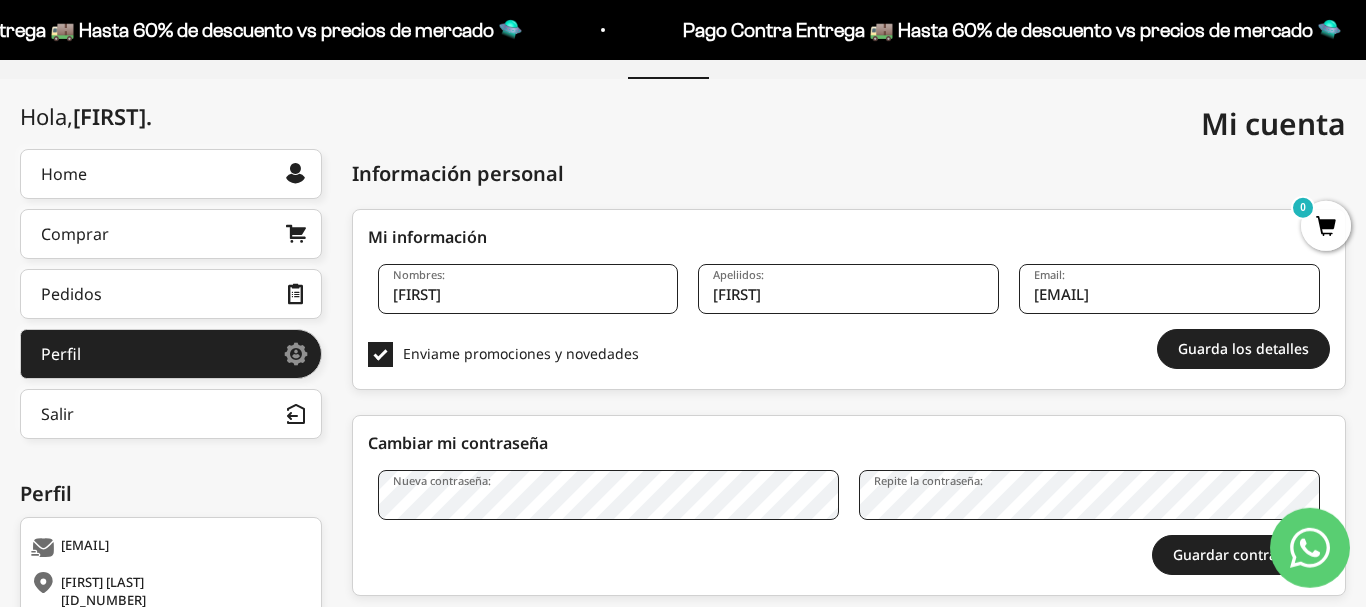 scroll, scrollTop: 124, scrollLeft: 0, axis: vertical 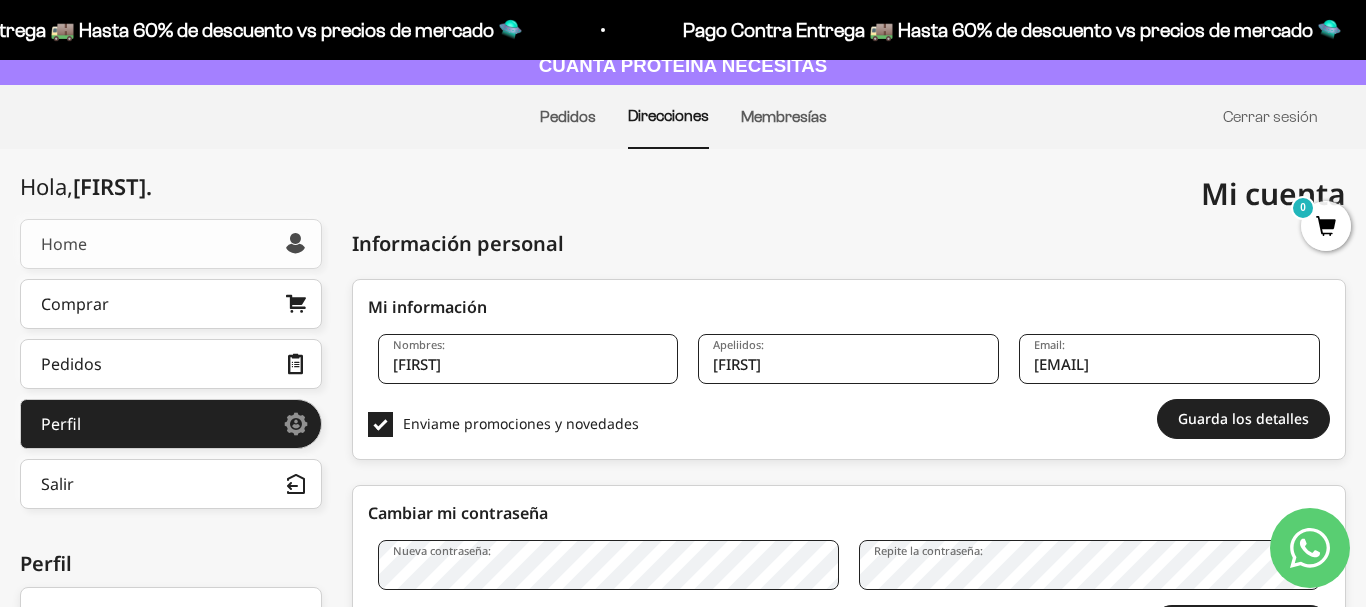 click on "Home" at bounding box center [171, 244] 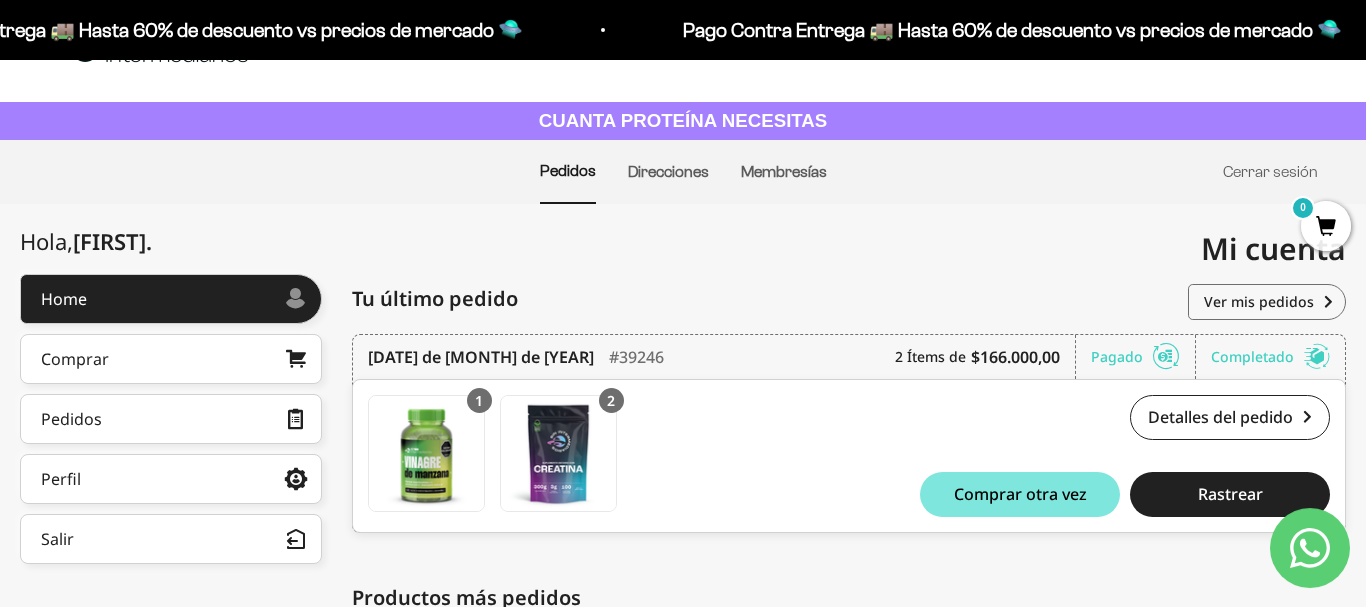 scroll, scrollTop: 102, scrollLeft: 0, axis: vertical 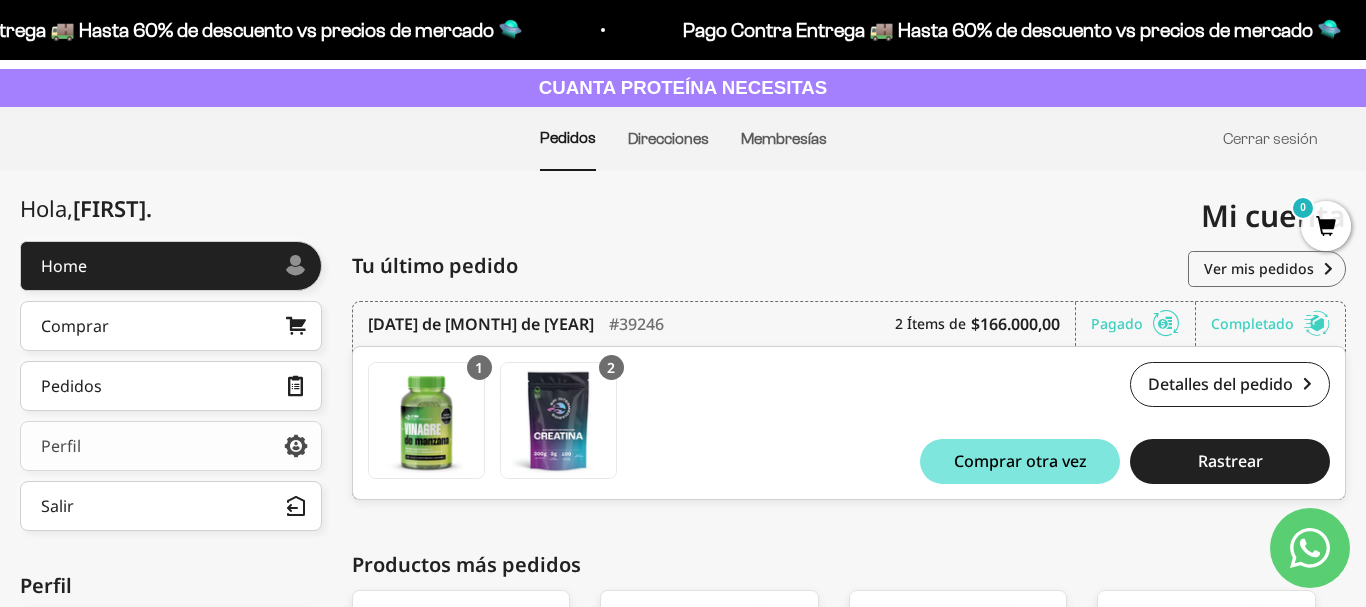 click on "Perfil" at bounding box center (171, 446) 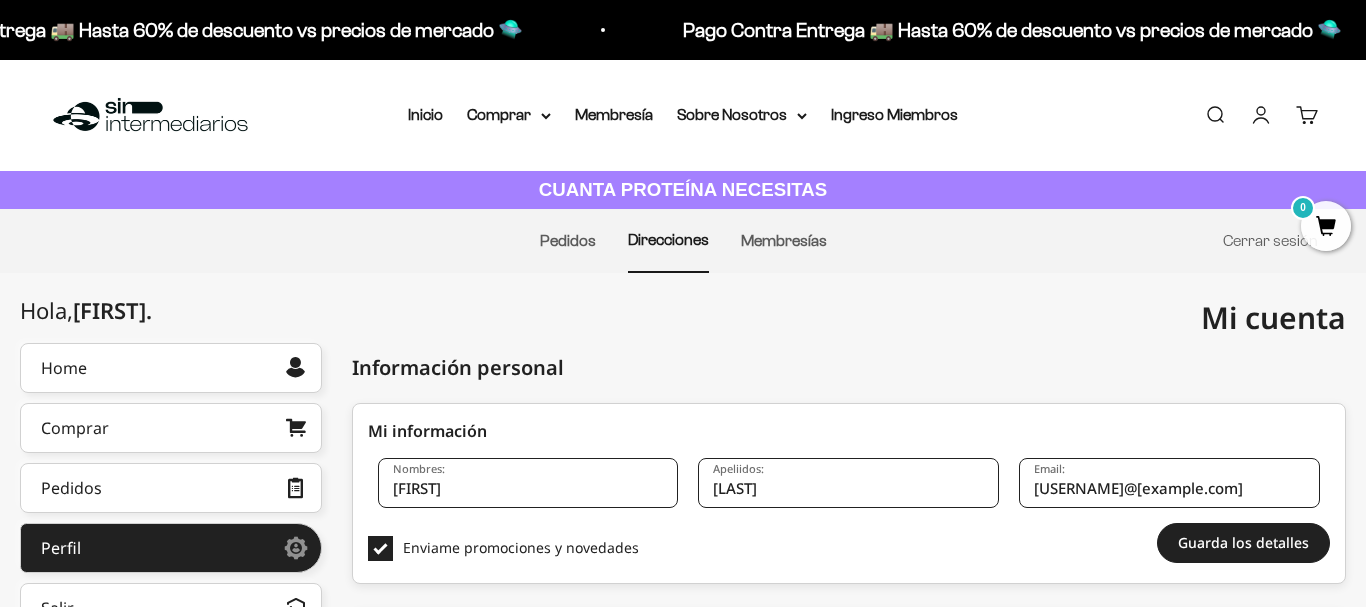 scroll, scrollTop: 0, scrollLeft: 0, axis: both 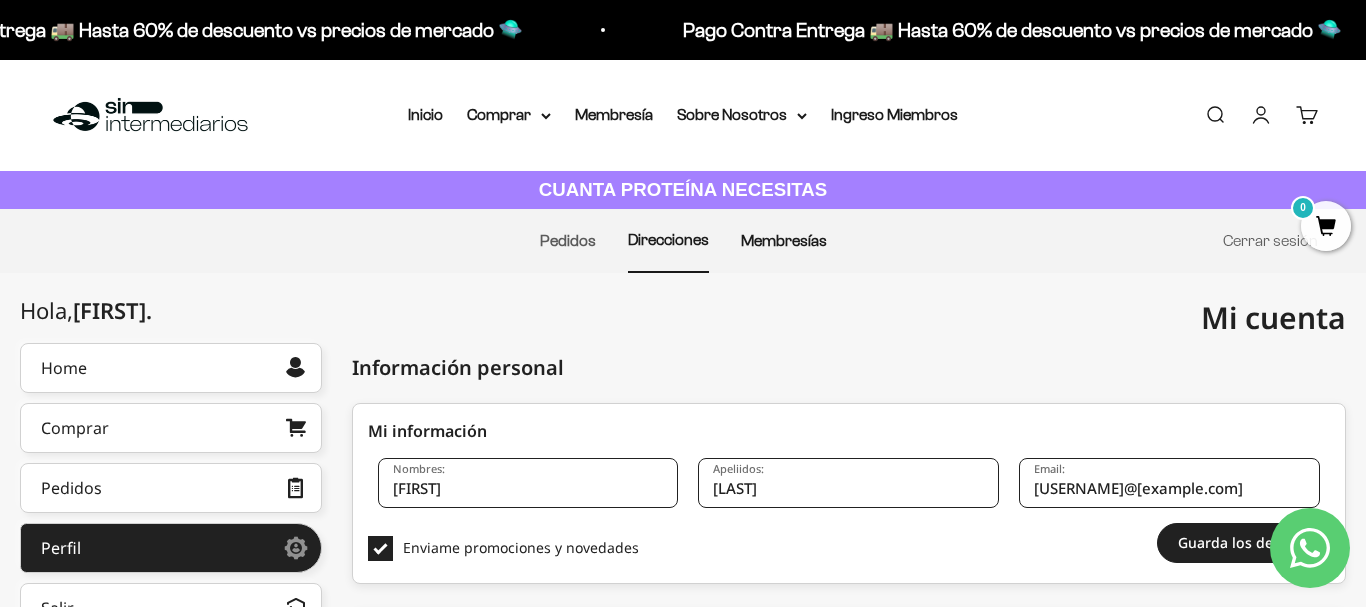click on "Membresías" at bounding box center (784, 240) 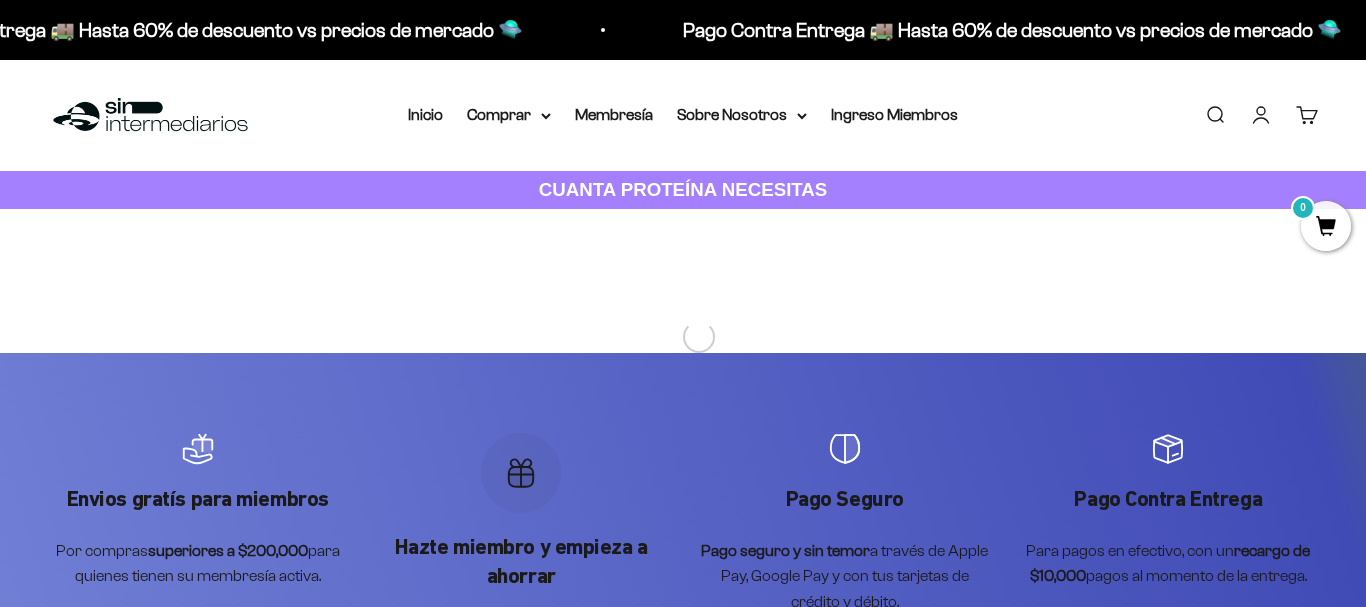 scroll, scrollTop: 0, scrollLeft: 0, axis: both 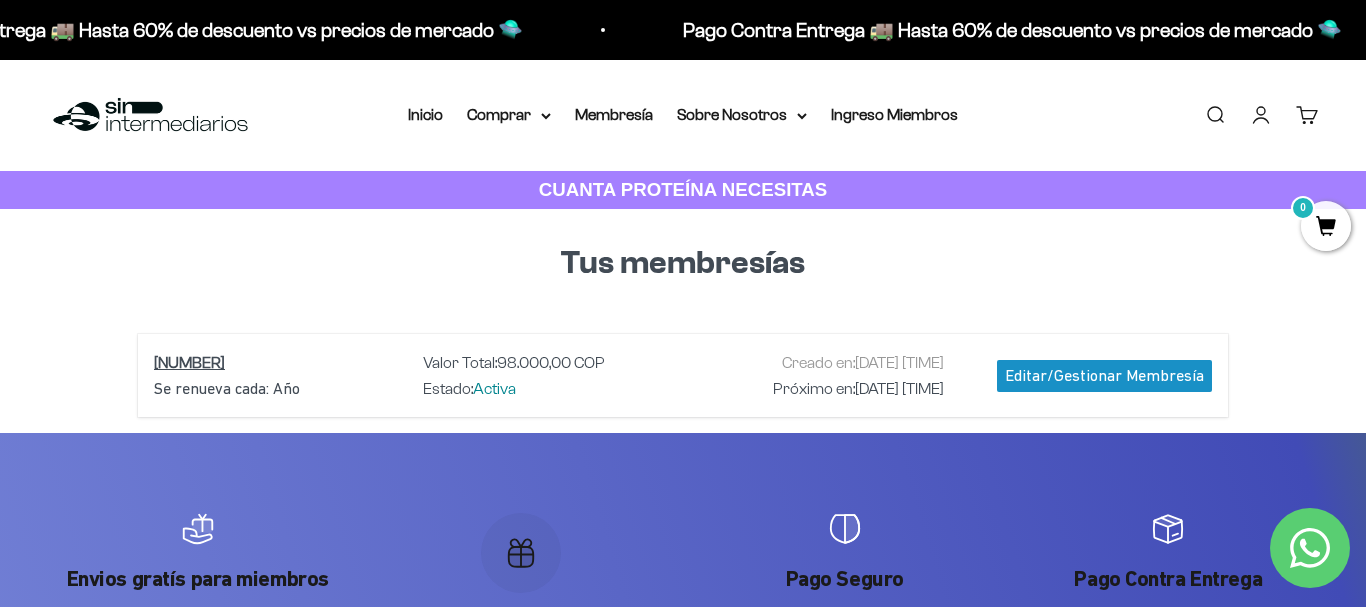 click on "Editar/Gestionar Membresía" at bounding box center (1104, 376) 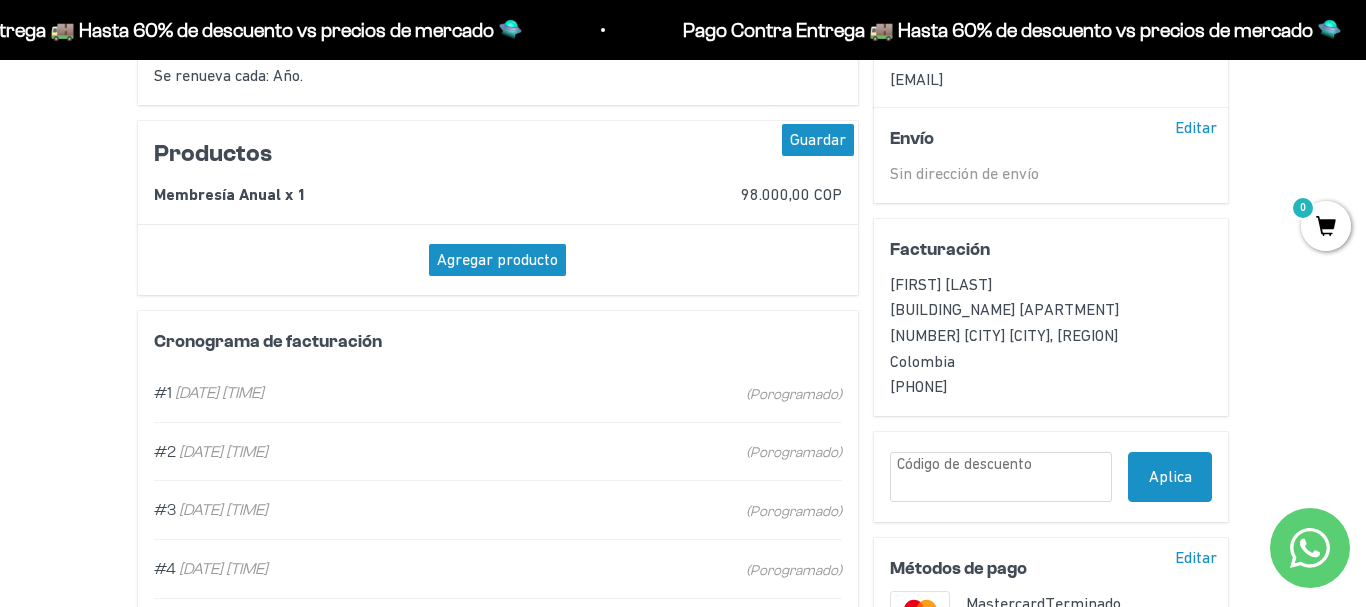 scroll, scrollTop: 510, scrollLeft: 0, axis: vertical 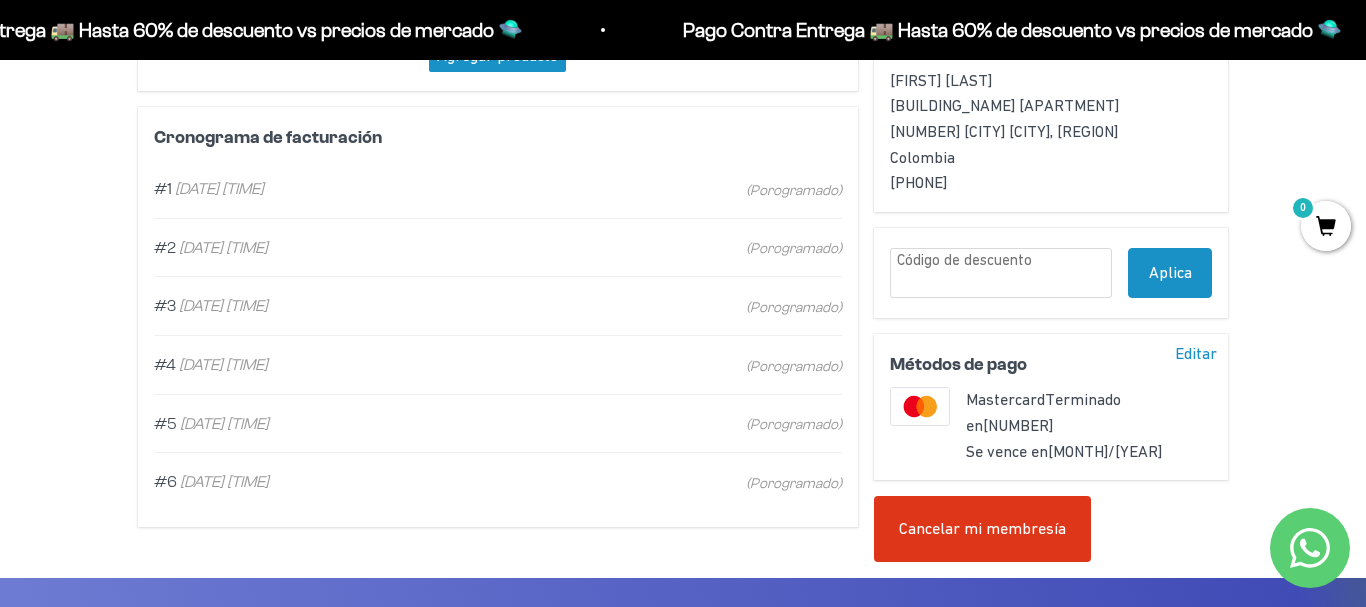 click on "Cancelar mi membresía" at bounding box center [982, 529] 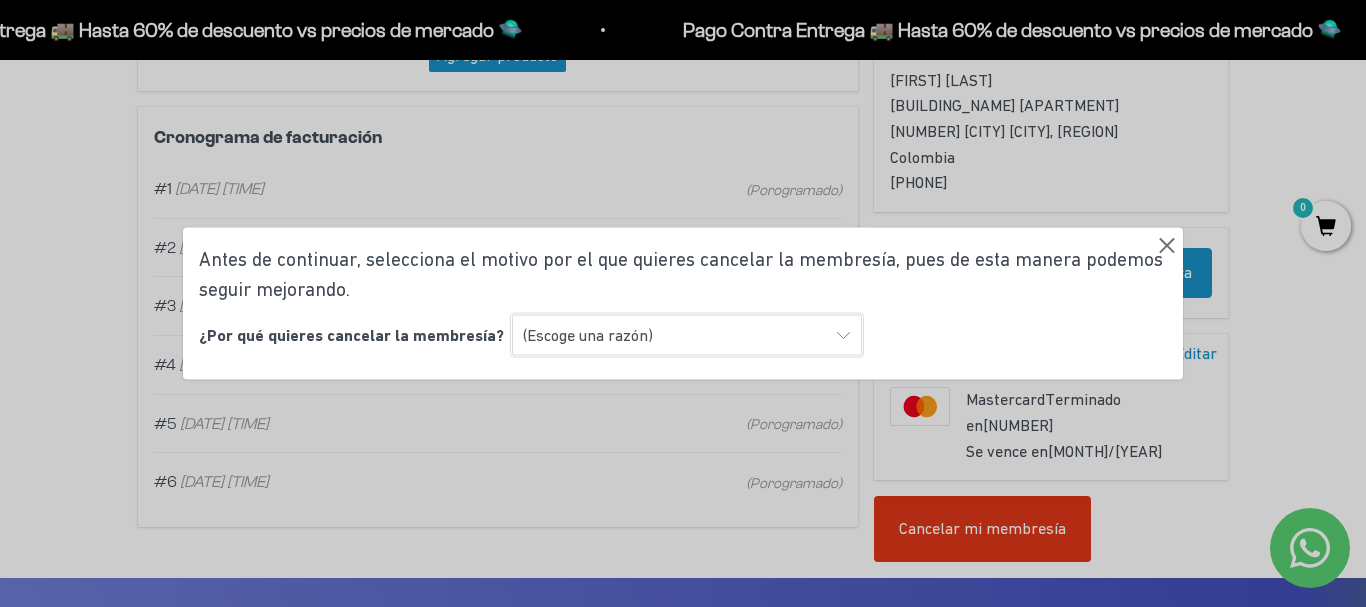 select on "Ninguna de las anteriores" 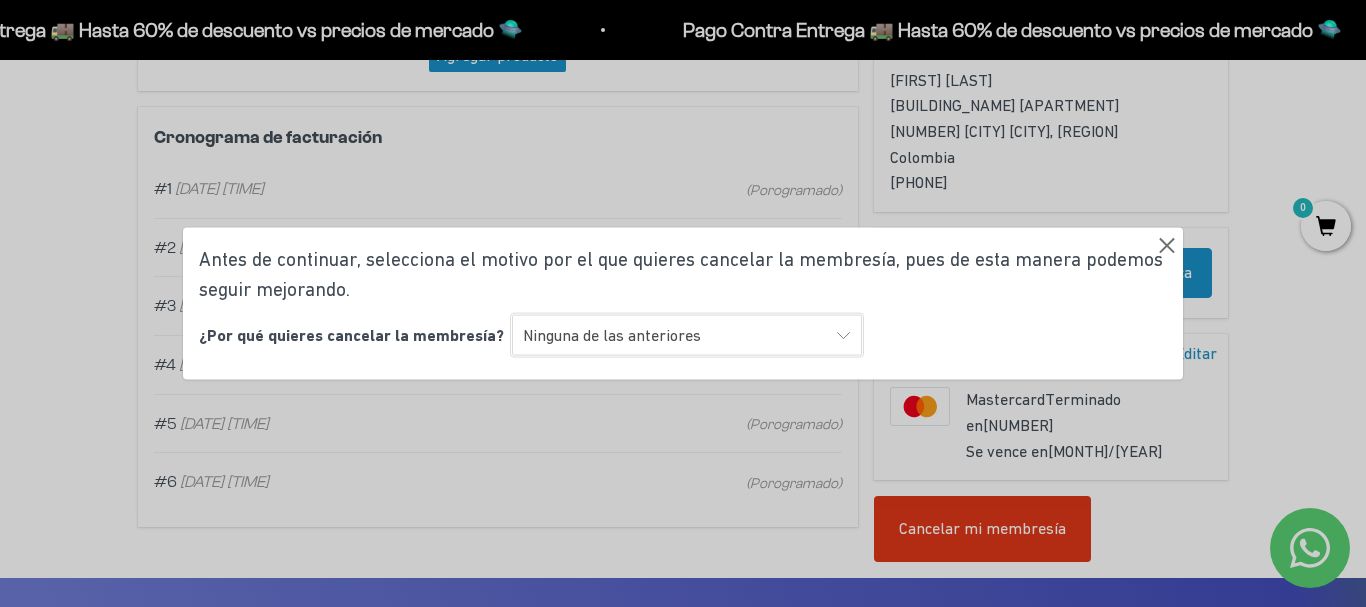 click on "Ninguna de las anteriores" at bounding box center (0, 0) 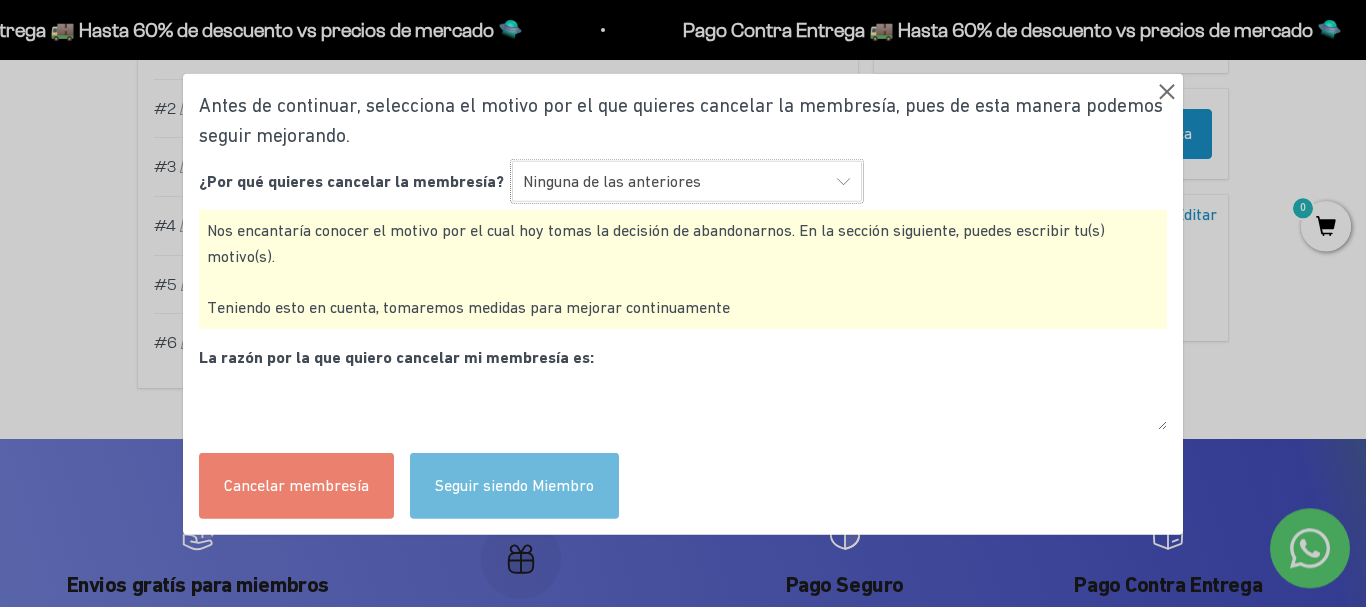 scroll, scrollTop: 612, scrollLeft: 0, axis: vertical 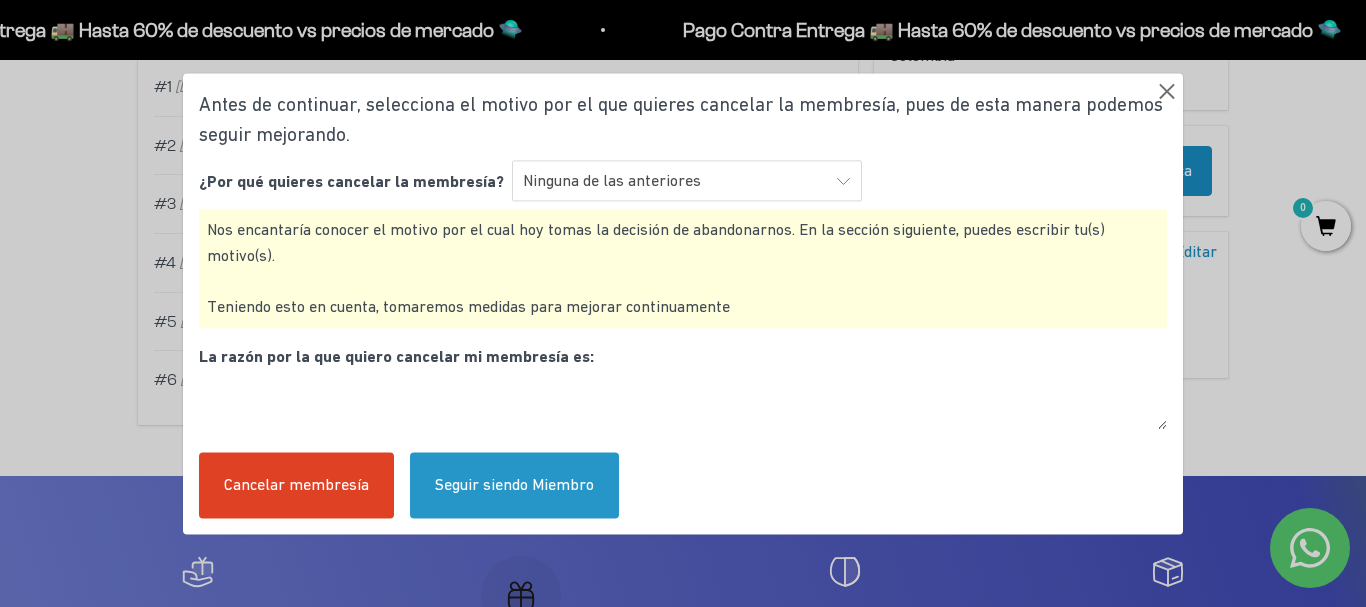 click on "La razón por la que quiero cancelar mi membresía es:" at bounding box center [683, 390] 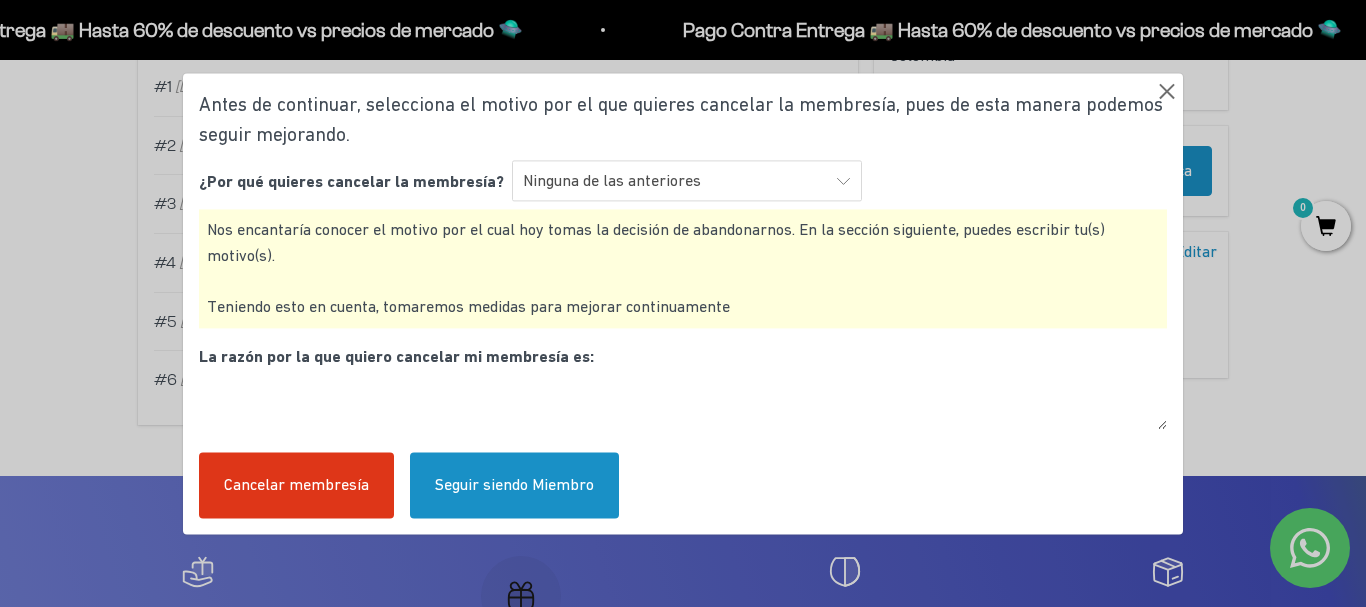 click at bounding box center [683, 403] 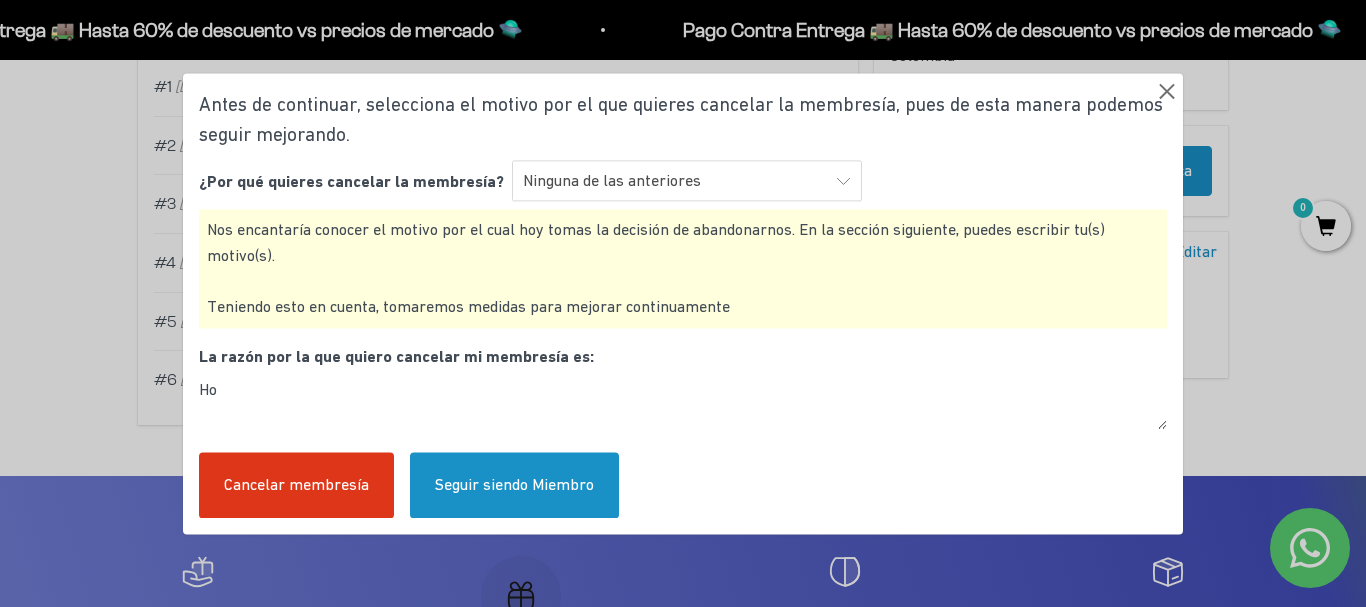 type on "H" 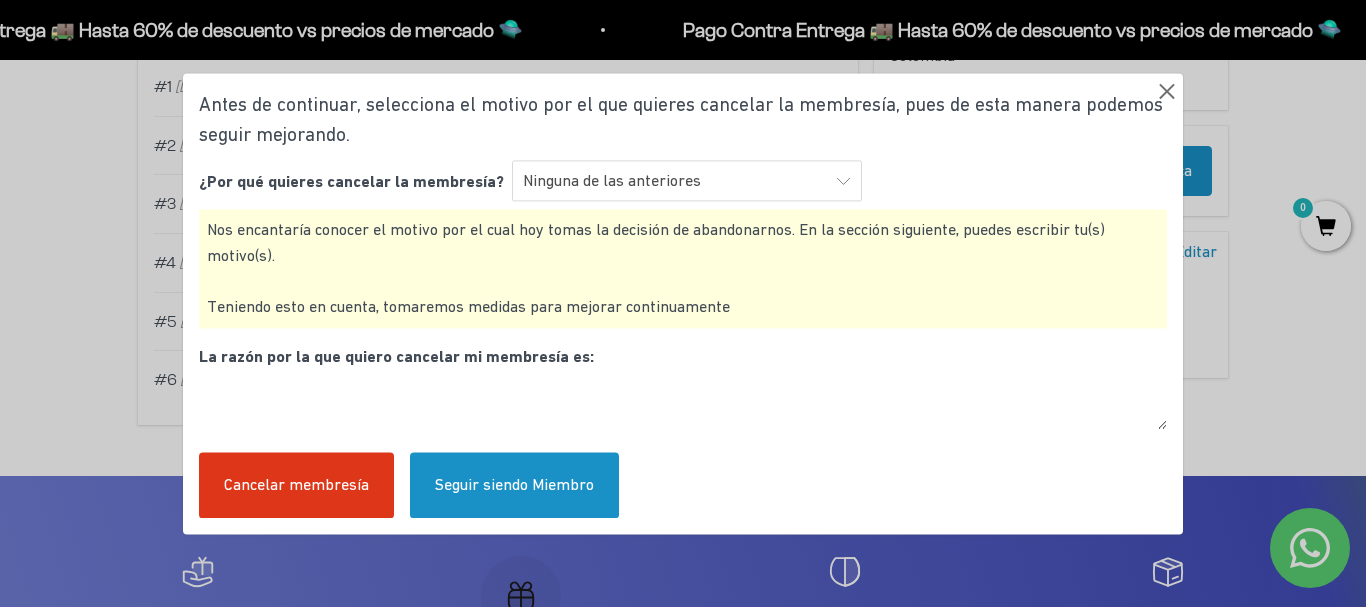 click at bounding box center [1167, 89] 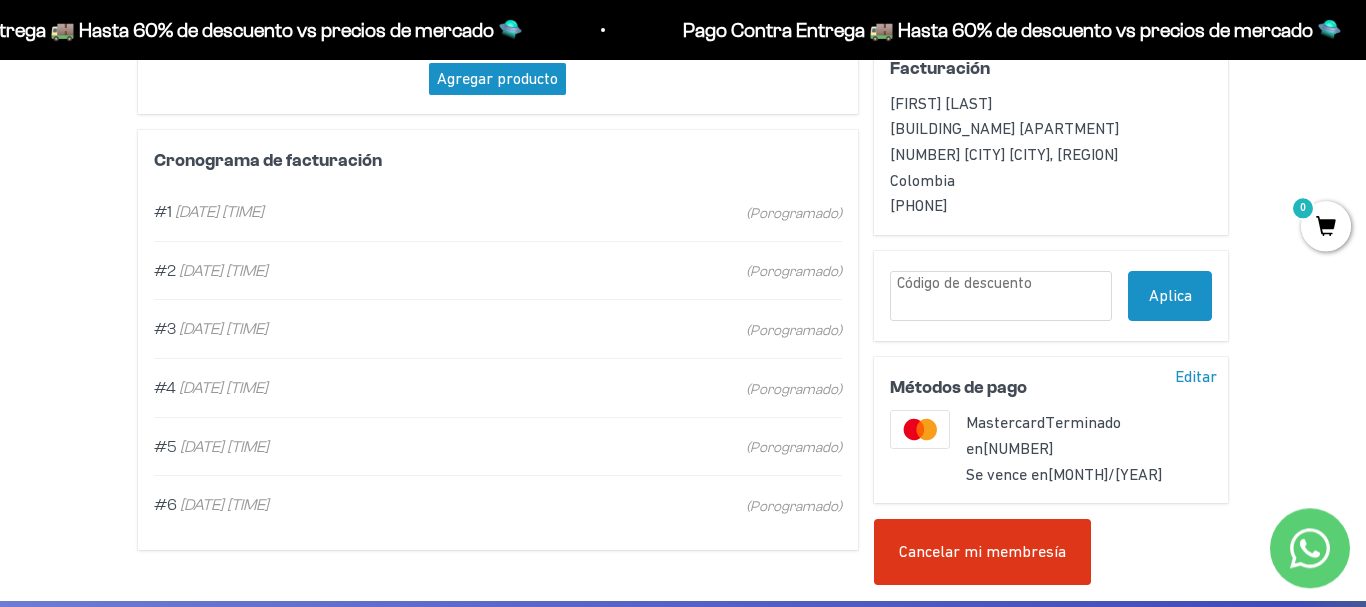 scroll, scrollTop: 510, scrollLeft: 0, axis: vertical 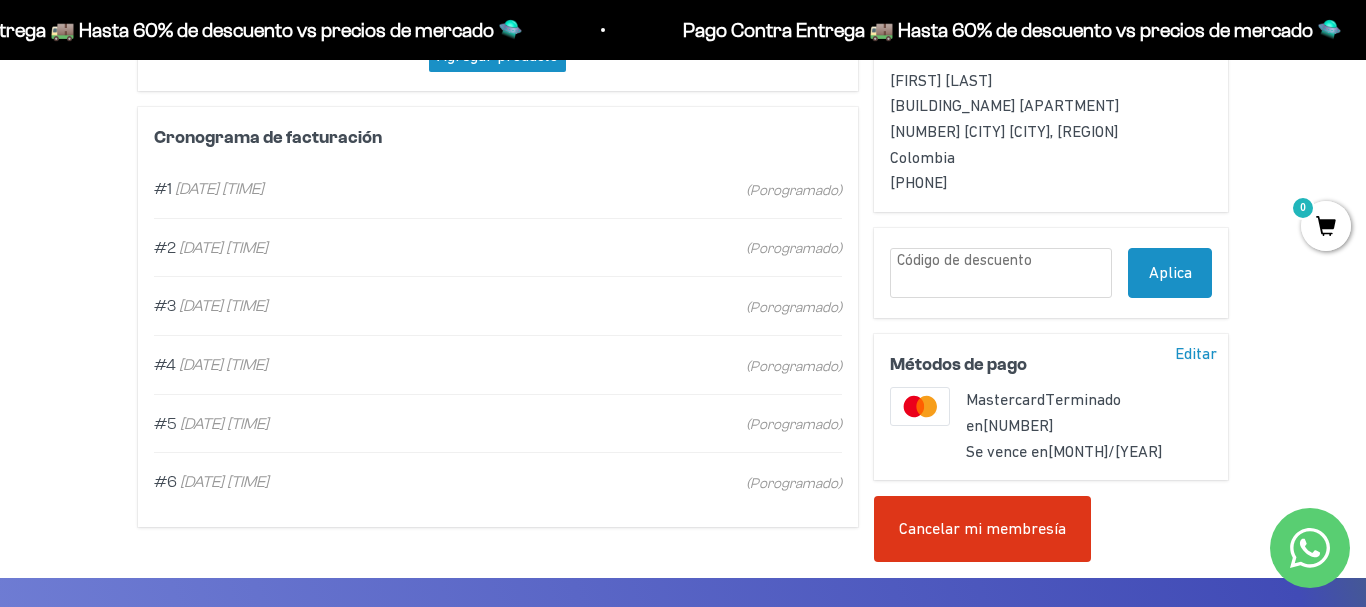 click on "Cancelar mi membresía" at bounding box center (982, 529) 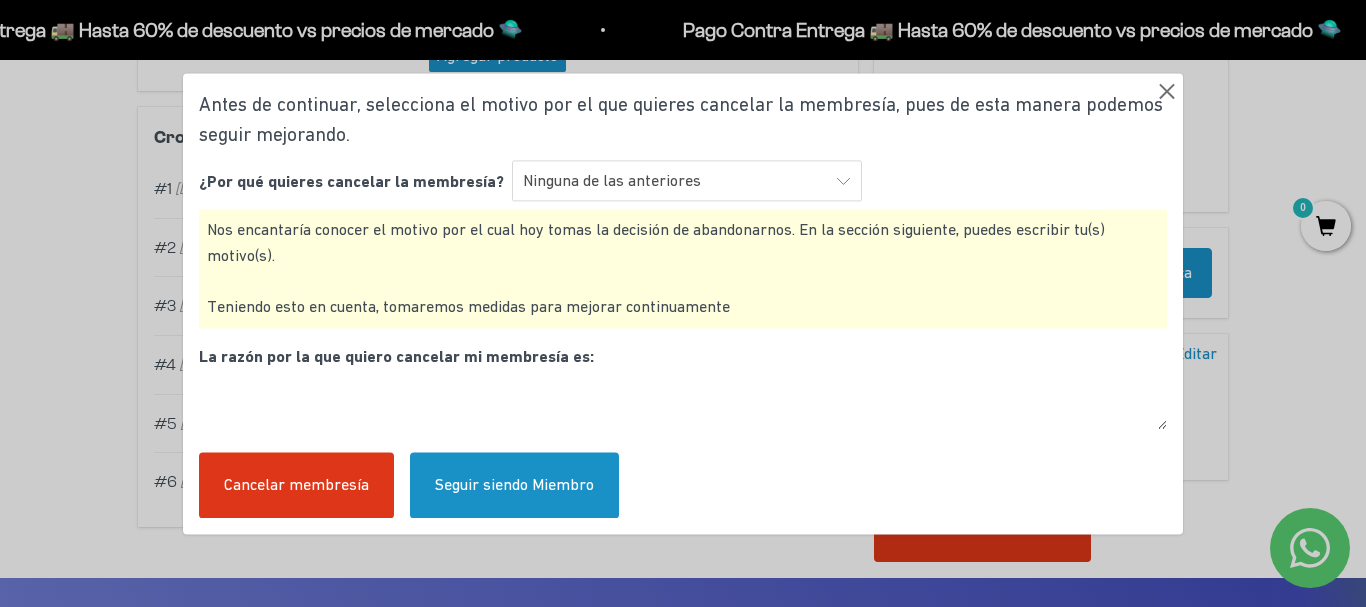 click at bounding box center [683, 403] 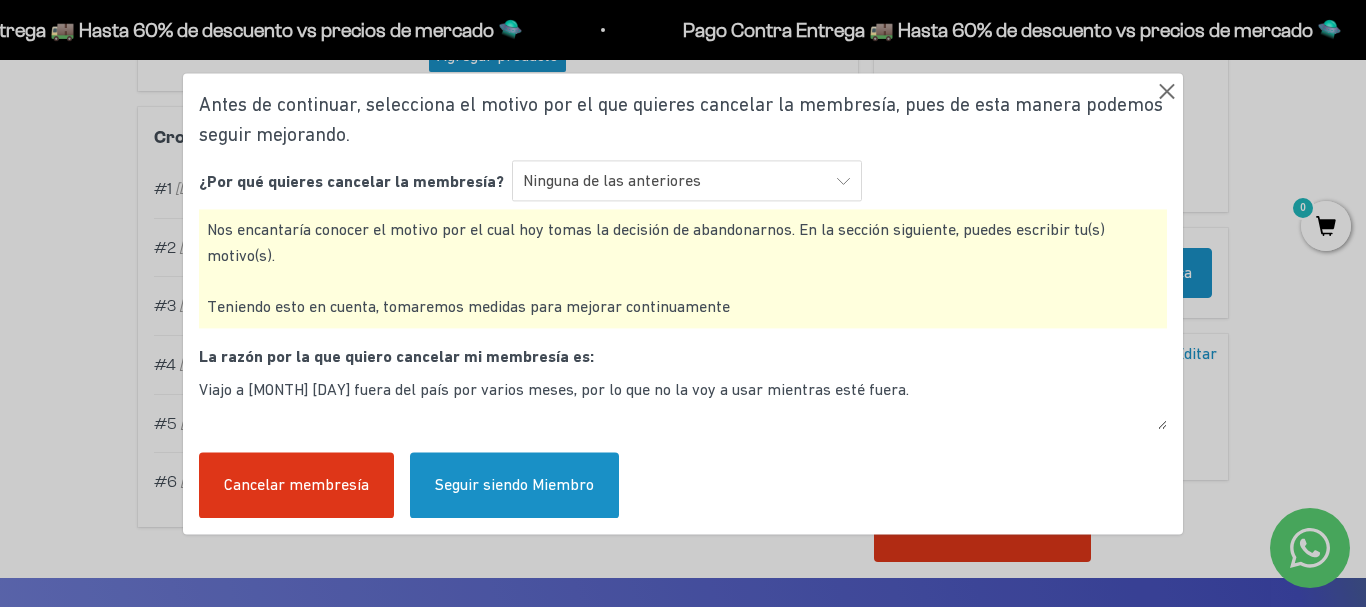 type on "Viajo a mitad de diciembre fuera del país por varios meses, por lo que no la voy a usar mientras esté fuera." 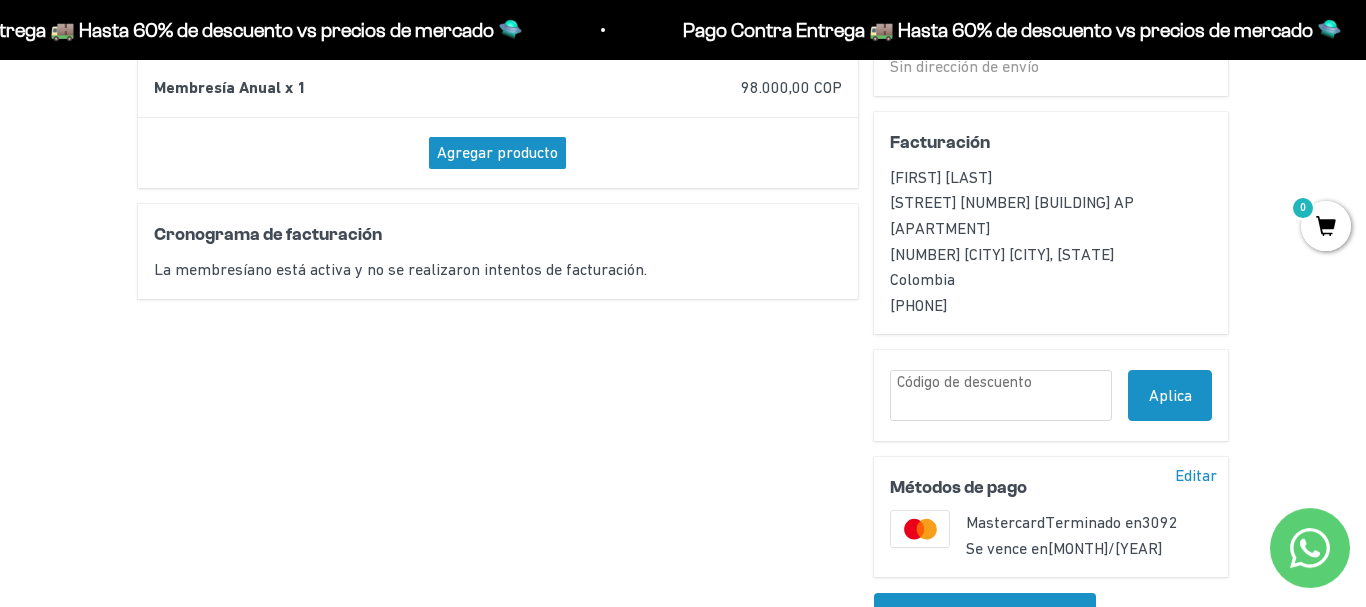scroll, scrollTop: 510, scrollLeft: 0, axis: vertical 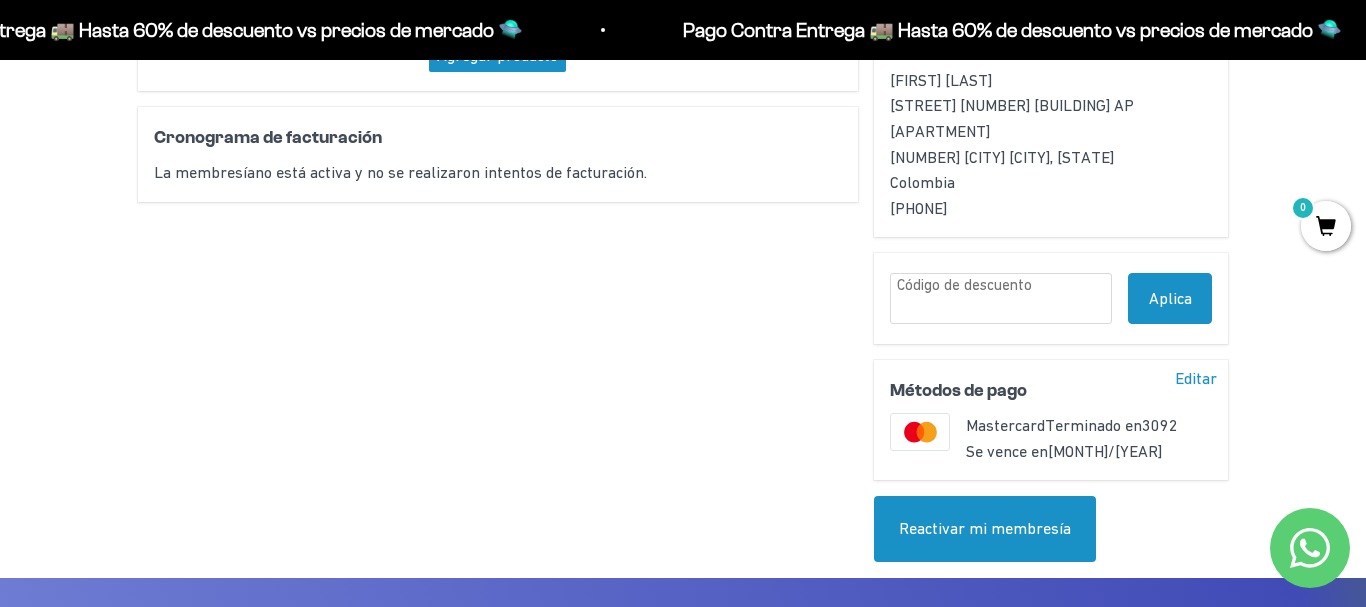 click on "Editar" at bounding box center (1196, 379) 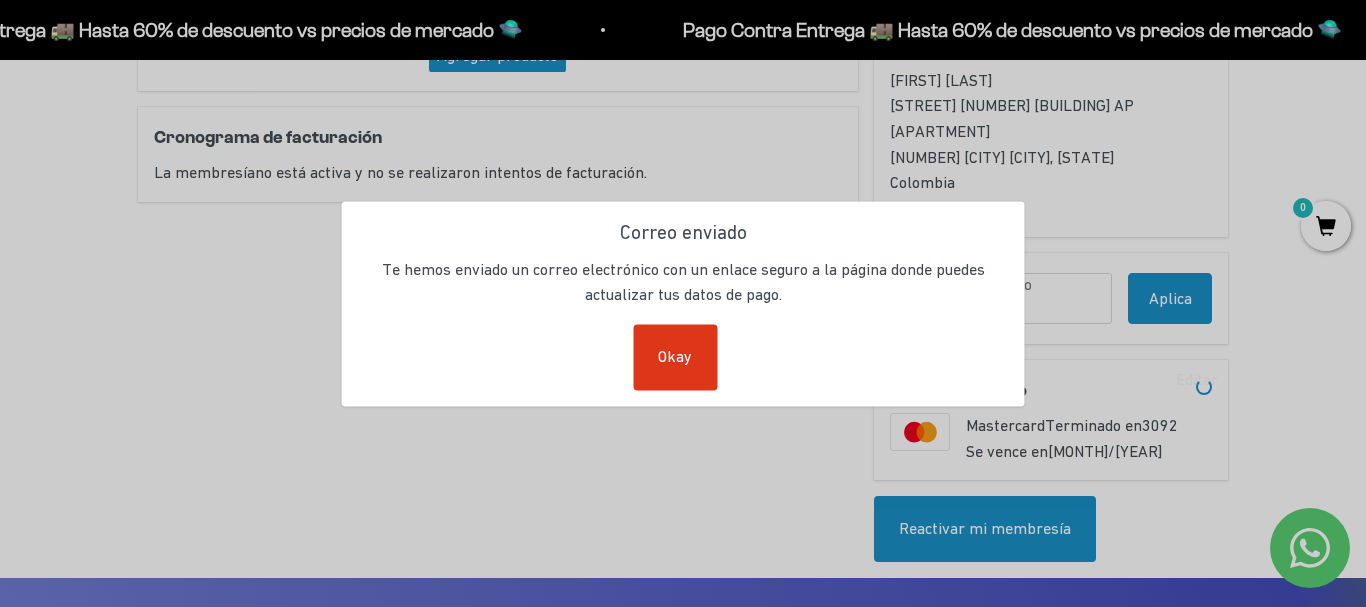 click on "Okay" at bounding box center (675, 357) 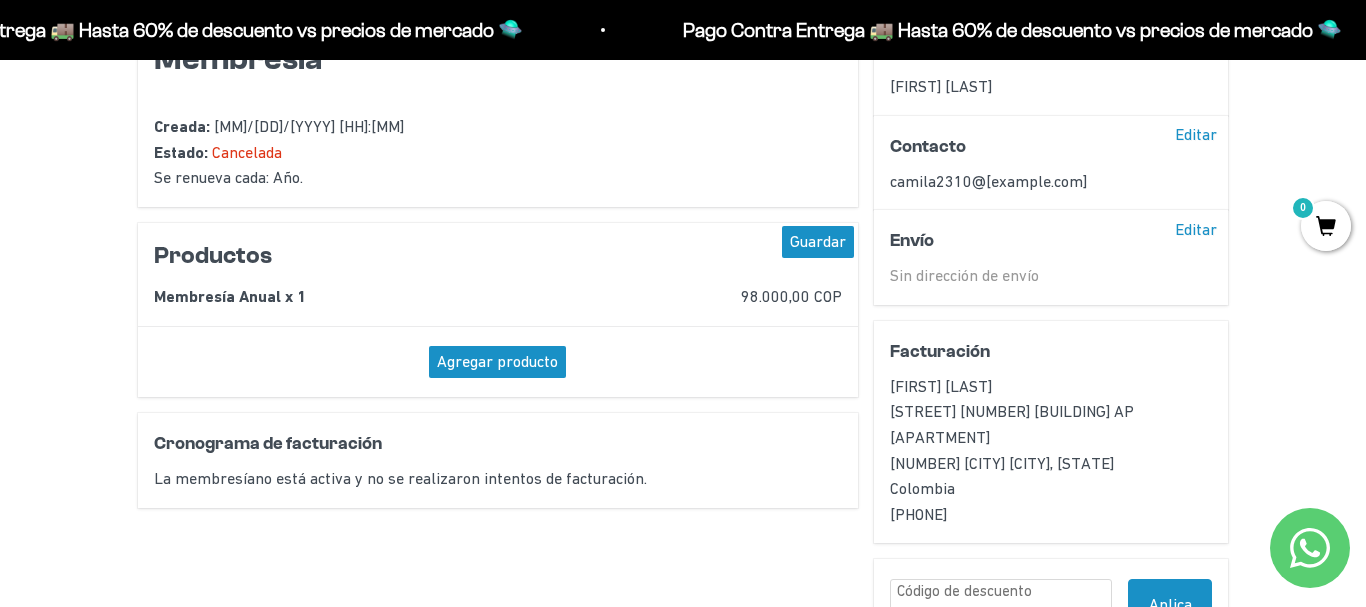 scroll, scrollTop: 612, scrollLeft: 0, axis: vertical 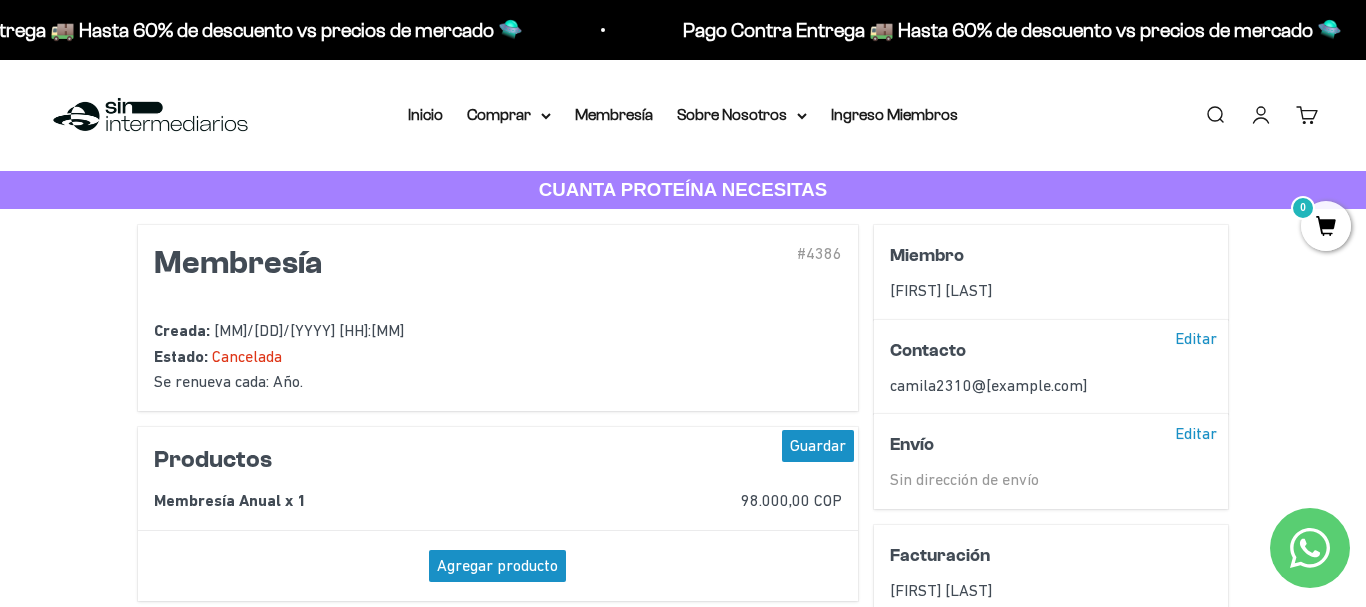 click on "Cuenta" at bounding box center (1261, 115) 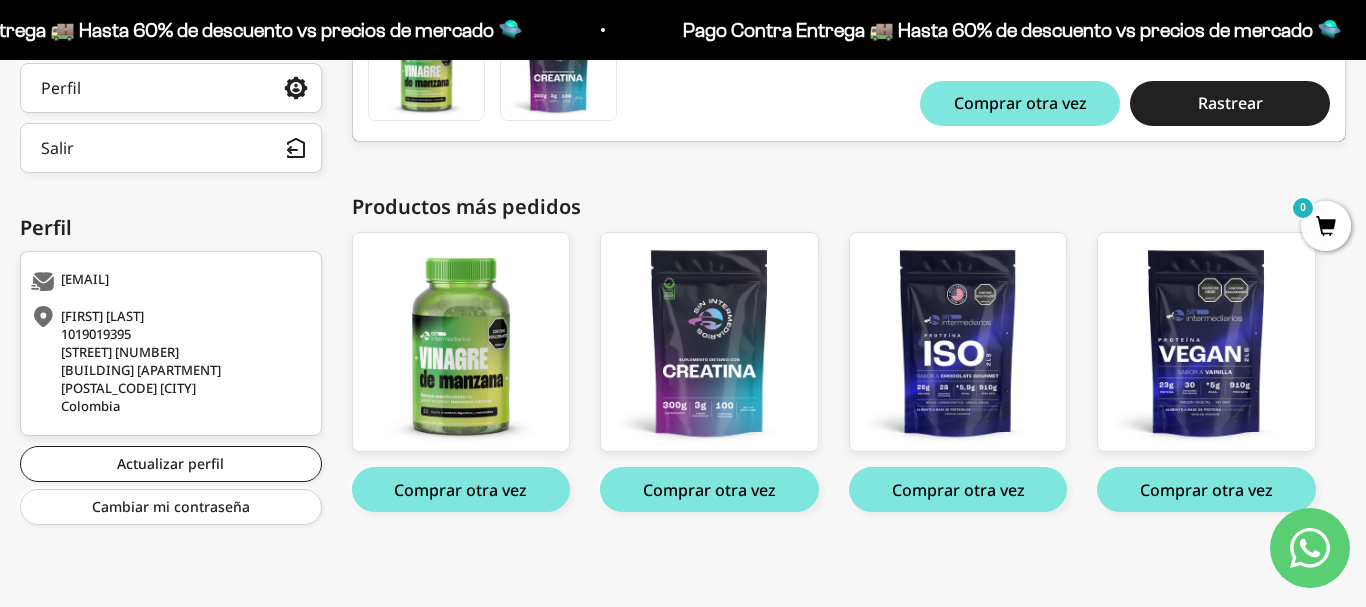 scroll, scrollTop: 52, scrollLeft: 0, axis: vertical 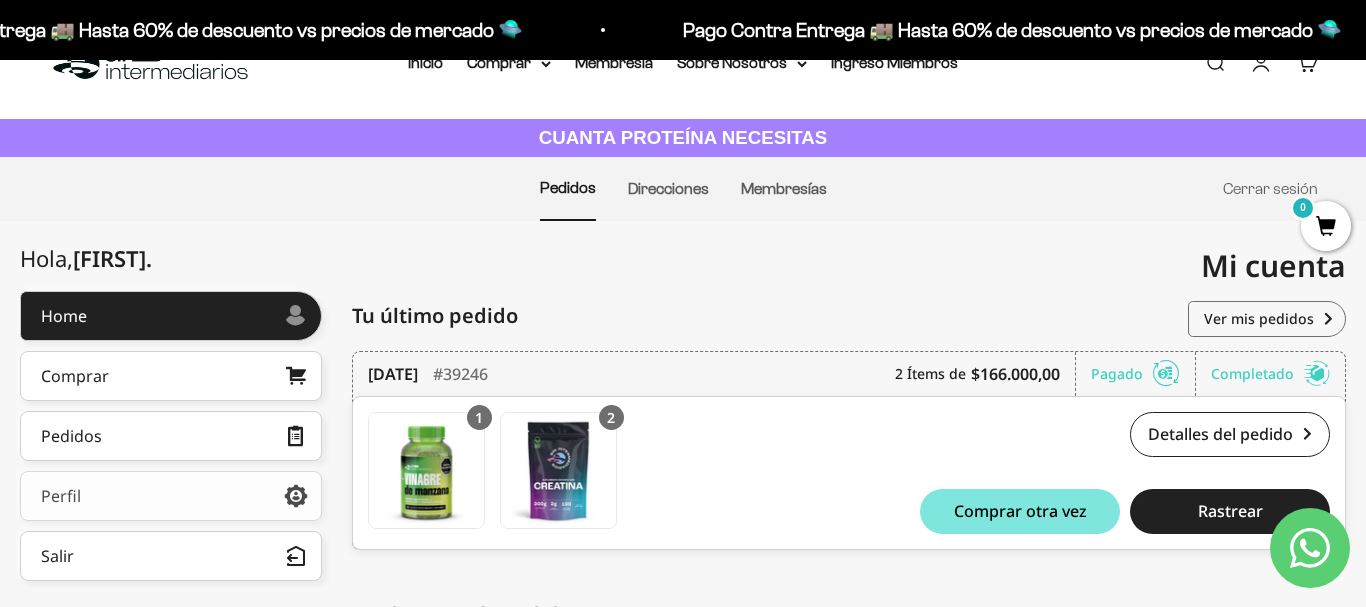 click on "Perfil" at bounding box center (171, 496) 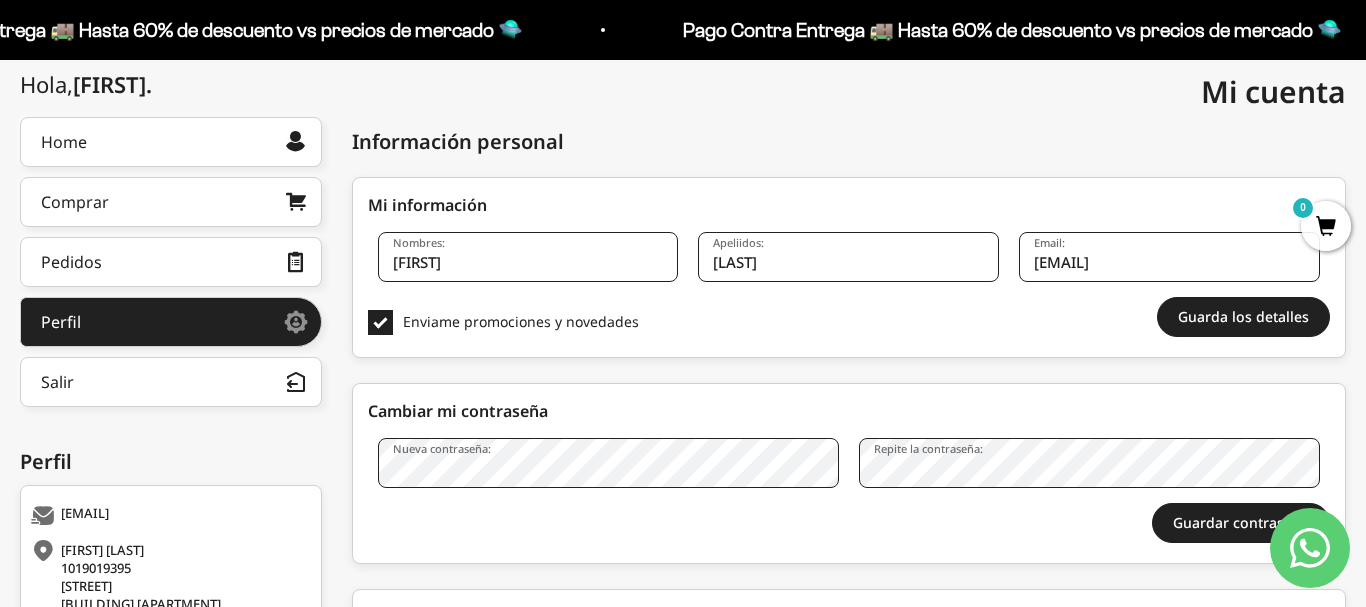 scroll, scrollTop: 0, scrollLeft: 0, axis: both 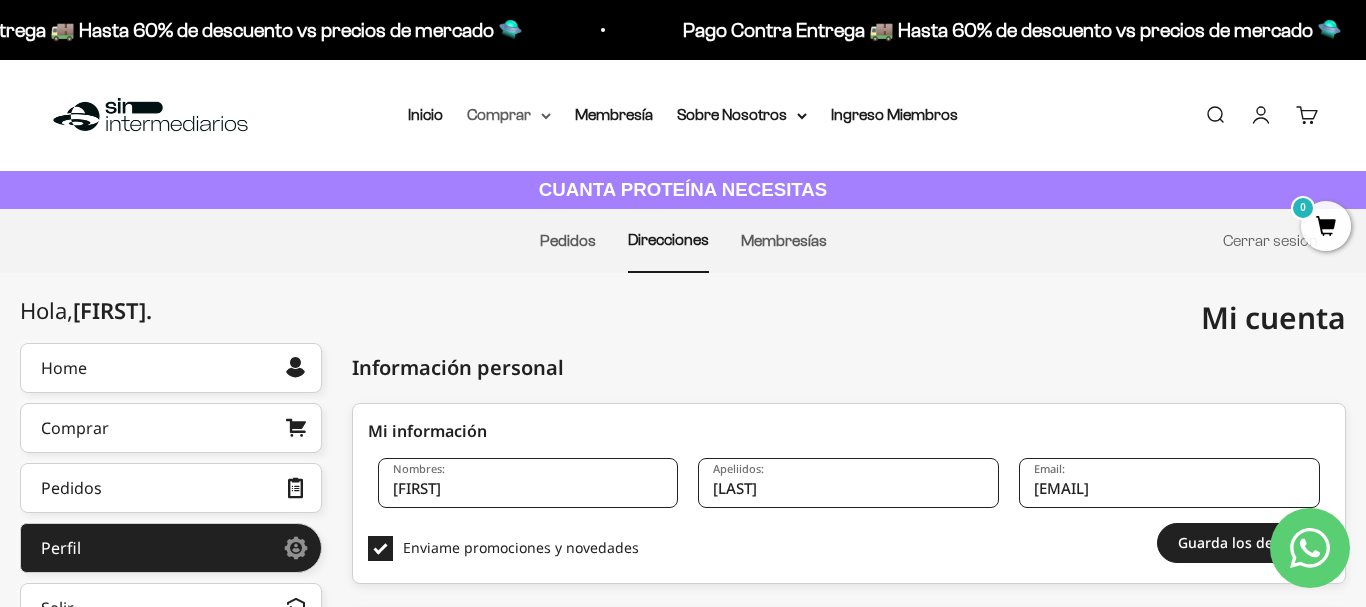 click on "Comprar" at bounding box center [509, 115] 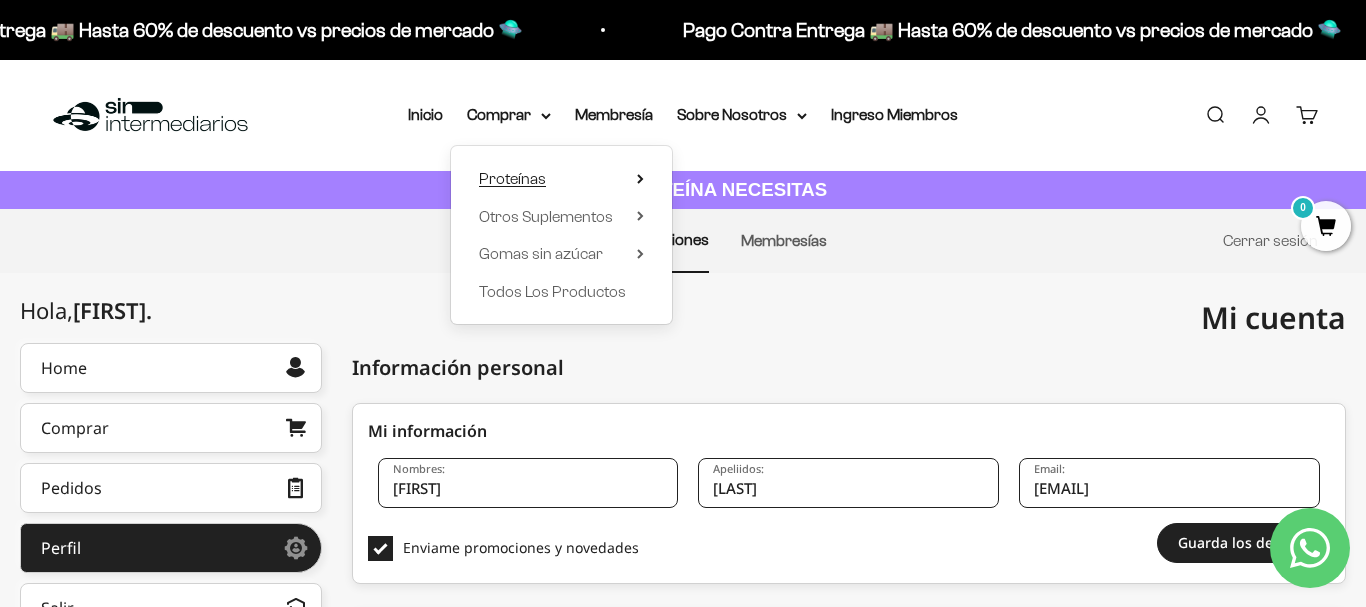 click on "Proteínas" at bounding box center (561, 179) 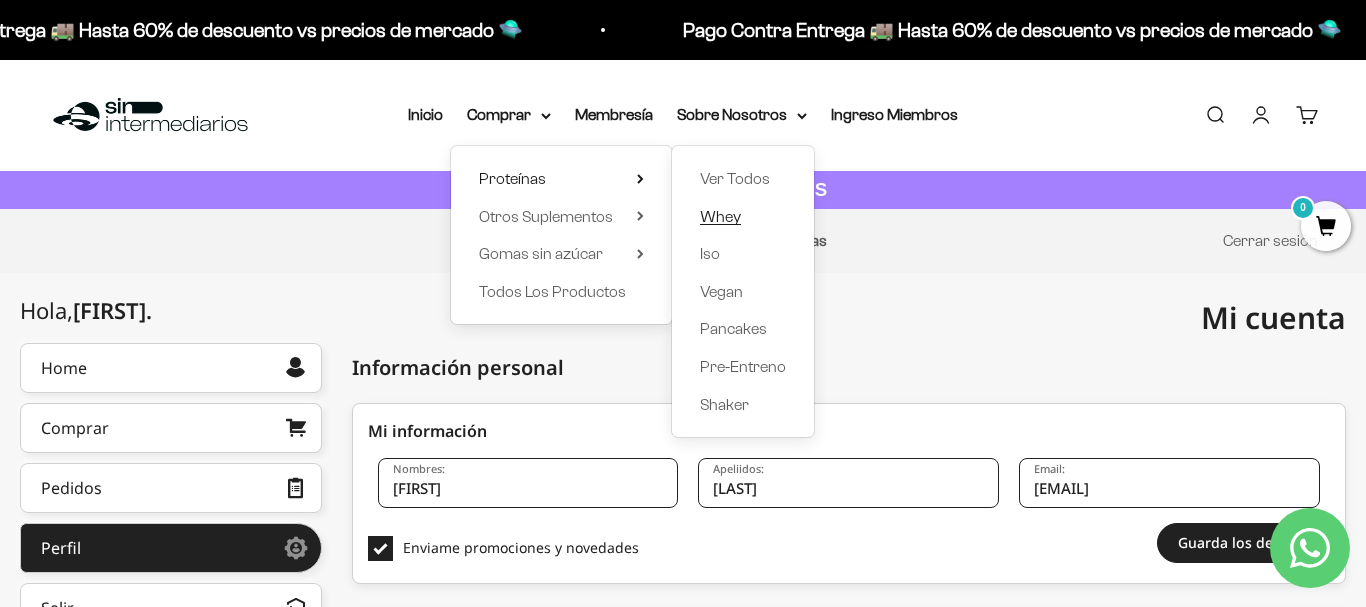 click on "Whey" at bounding box center (743, 217) 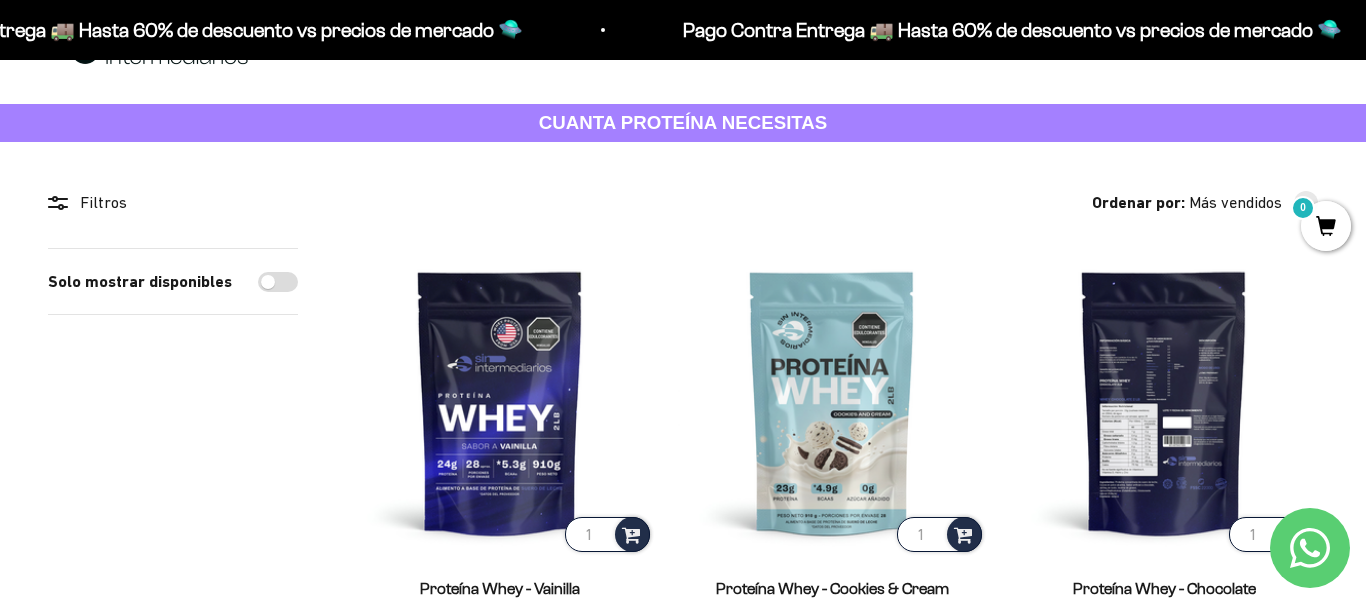 scroll, scrollTop: 102, scrollLeft: 0, axis: vertical 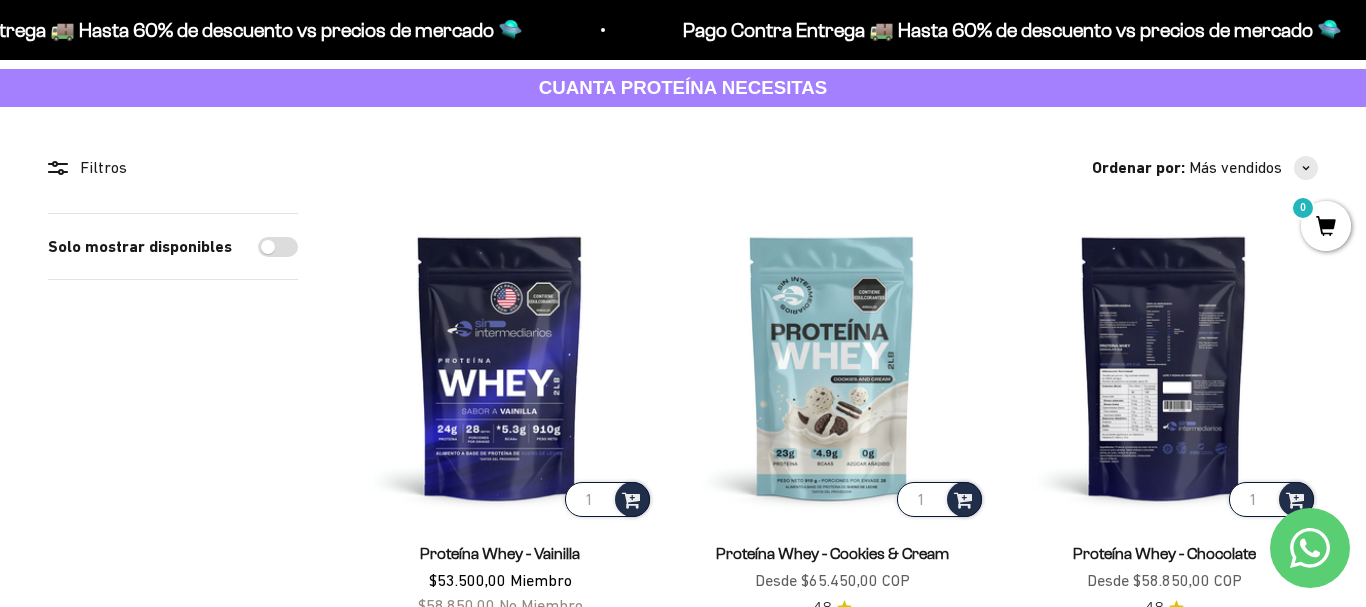 click at bounding box center [1164, 367] 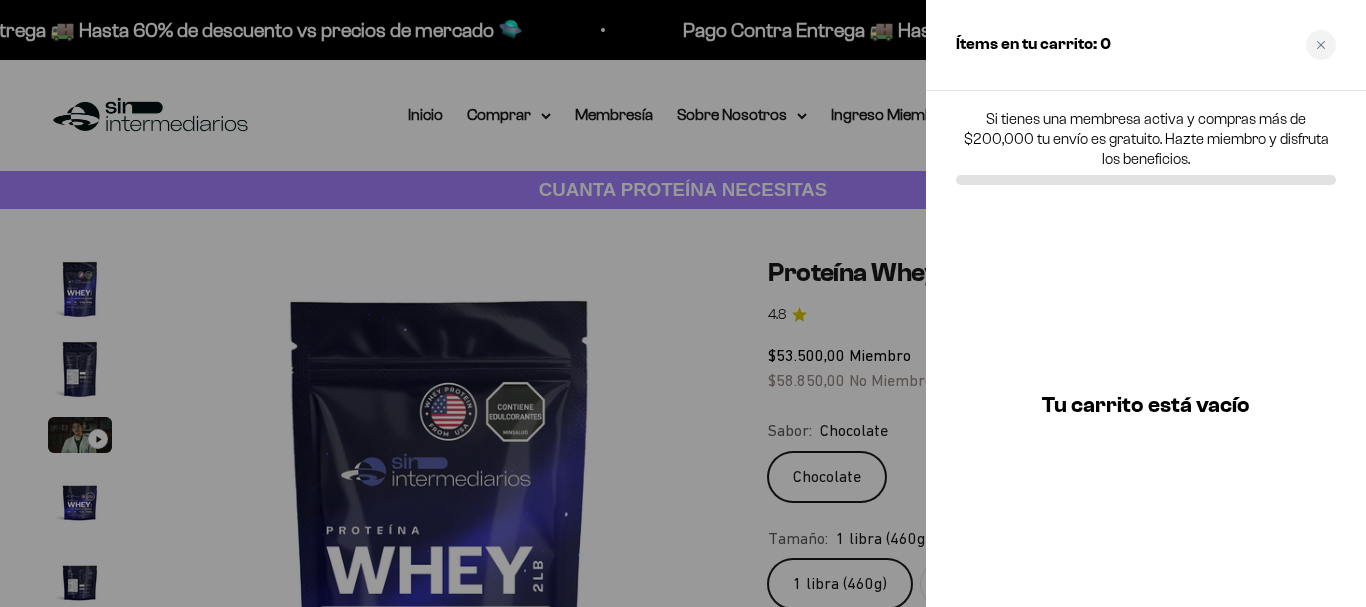 scroll, scrollTop: 204, scrollLeft: 0, axis: vertical 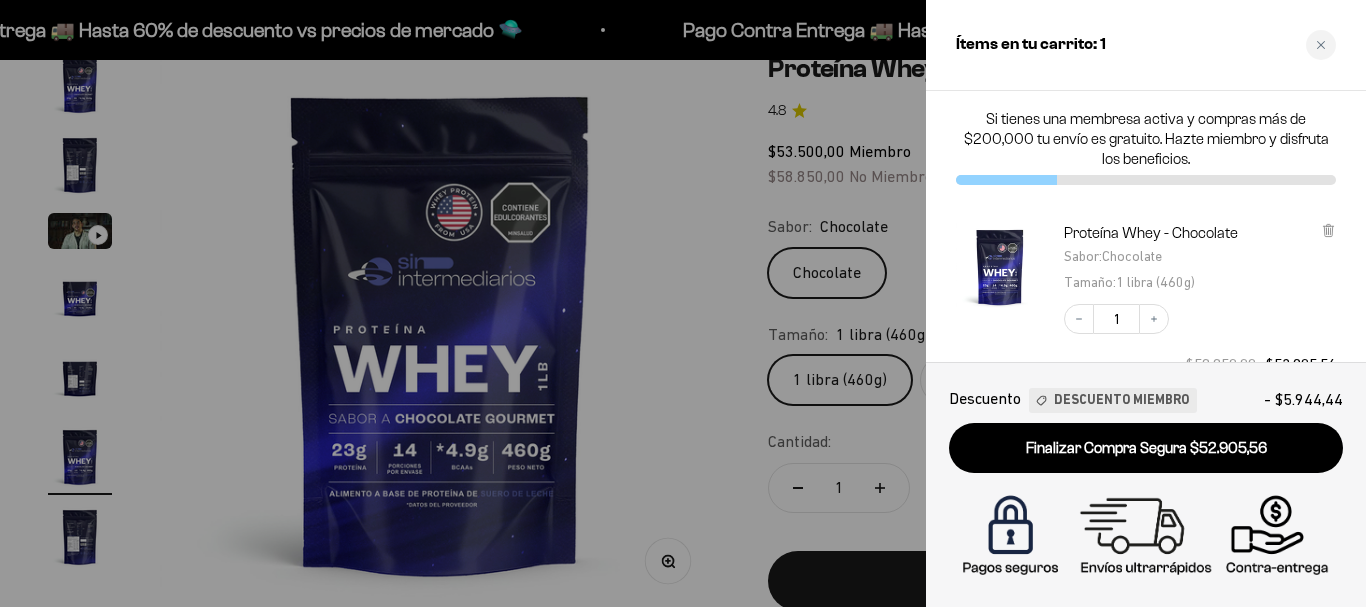 click at bounding box center (683, 303) 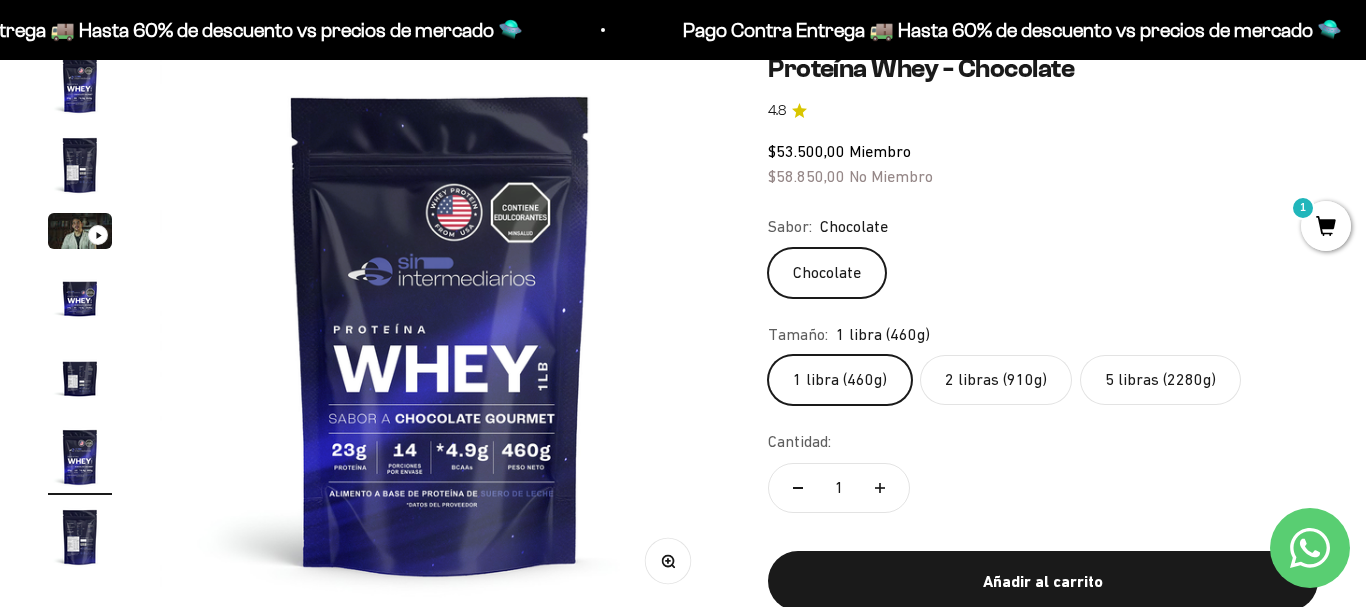 click on "2 libras (910g)" 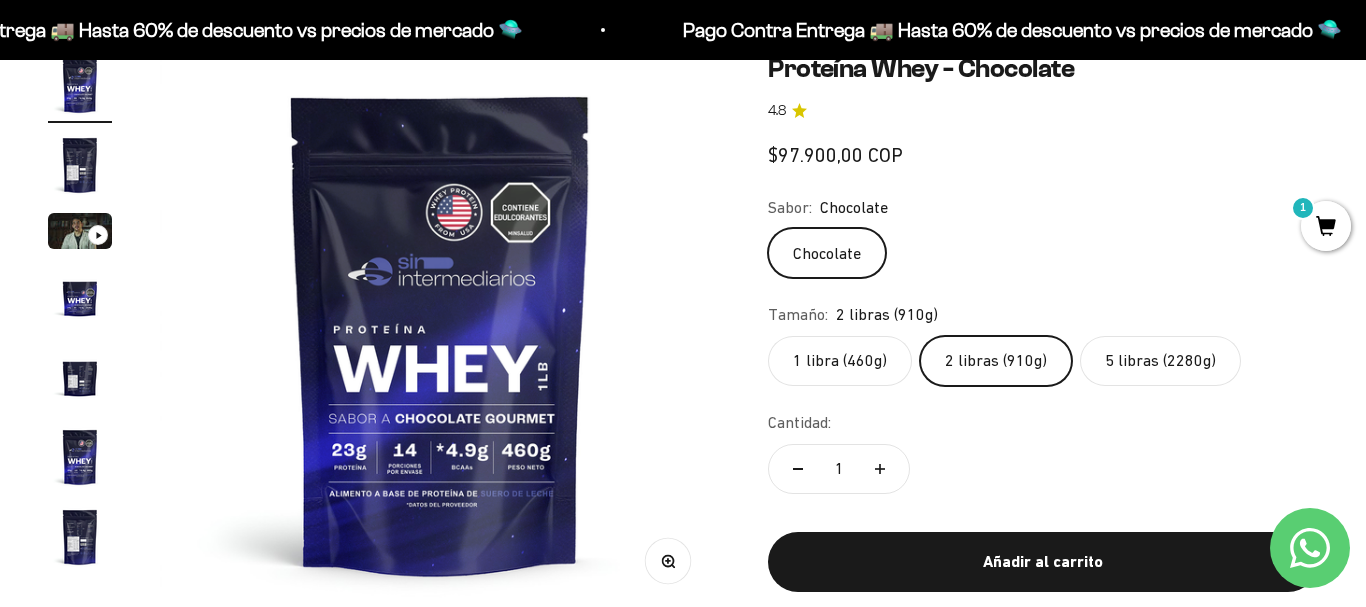 scroll, scrollTop: 356, scrollLeft: 0, axis: vertical 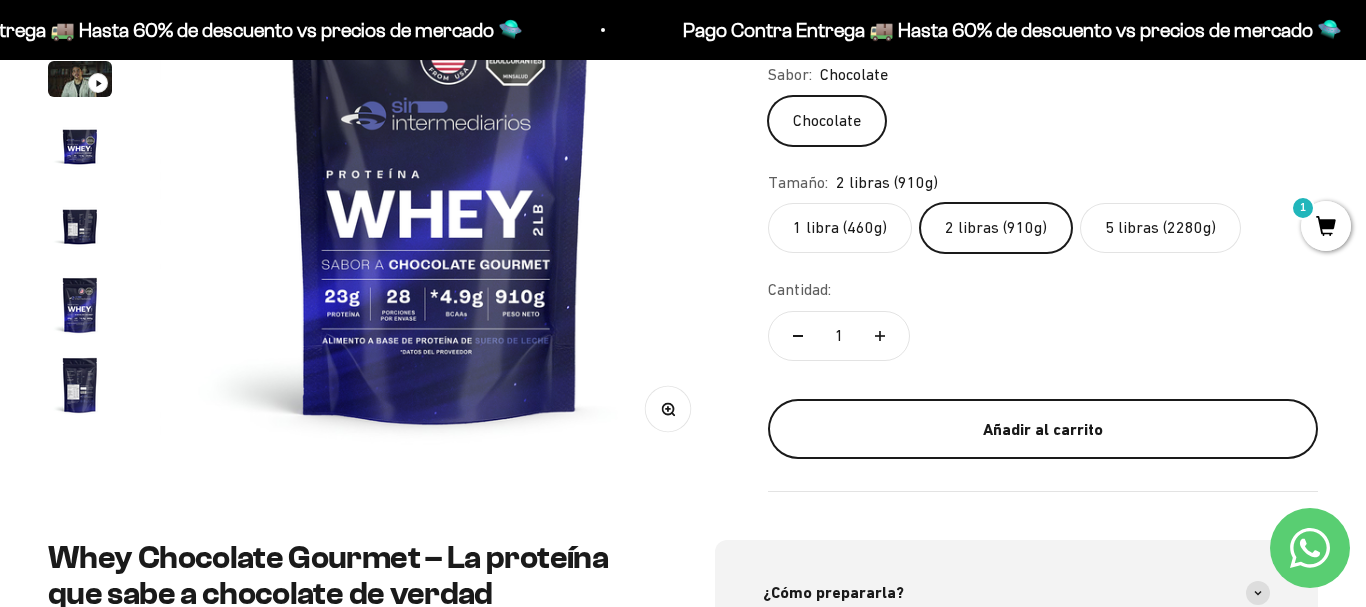 click on "Añadir al carrito" at bounding box center (1043, 430) 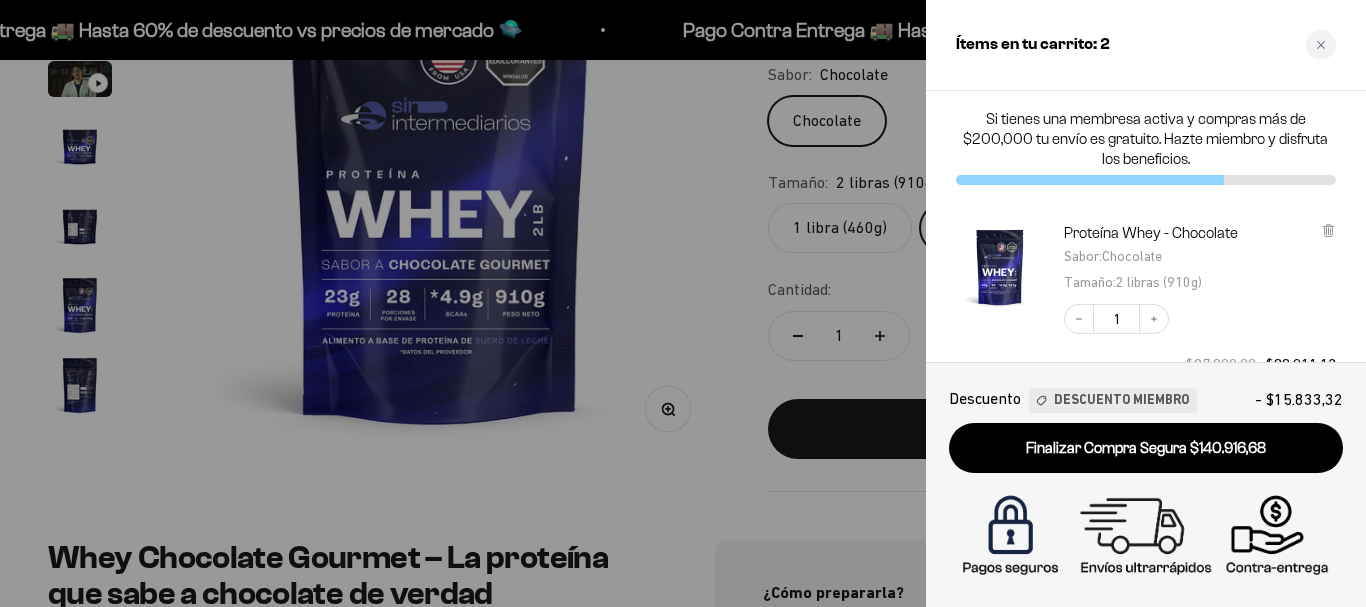click at bounding box center (683, 303) 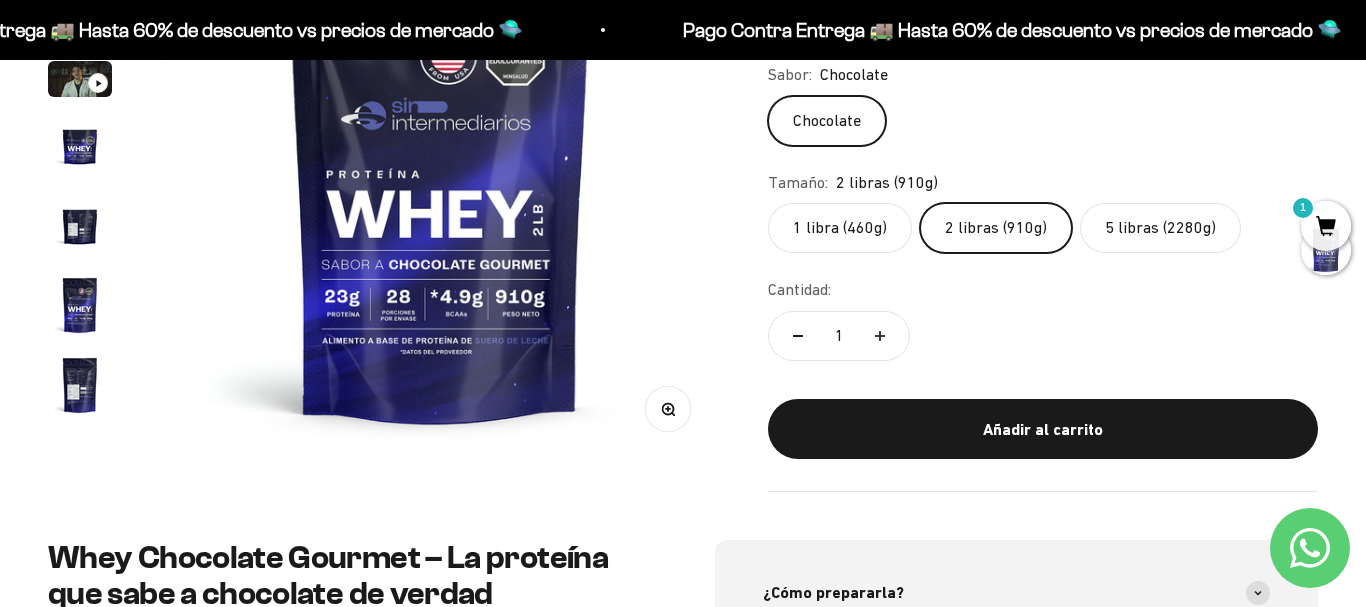 scroll, scrollTop: 0, scrollLeft: 0, axis: both 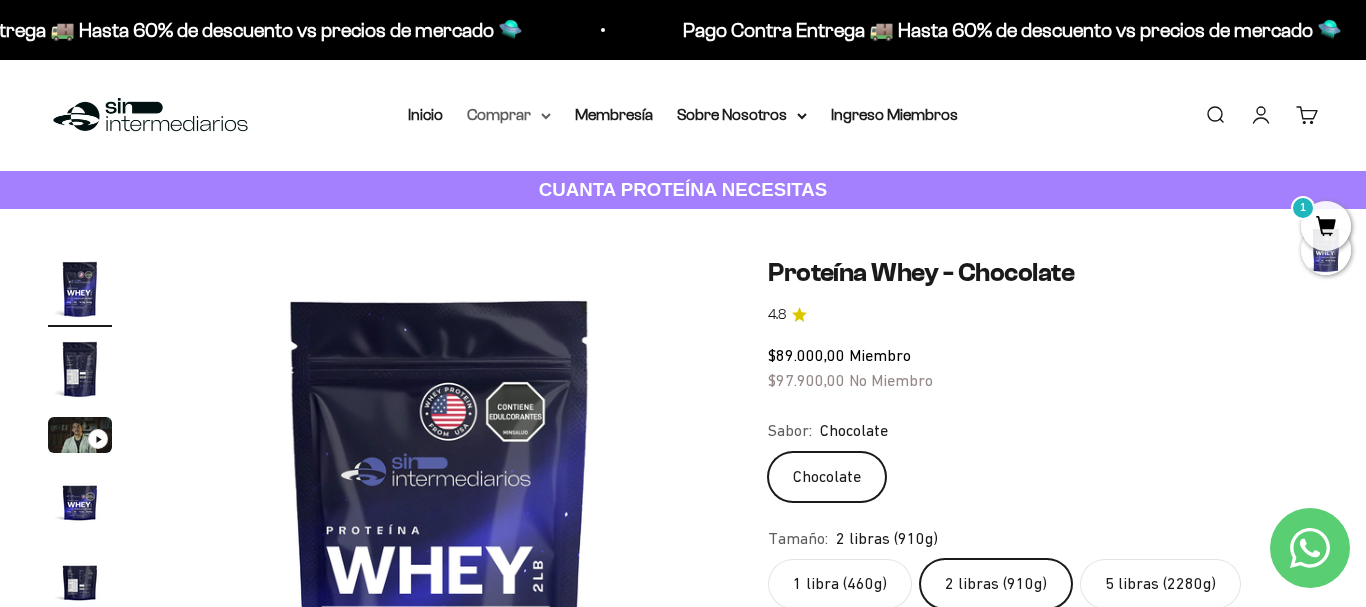 click on "Comprar" at bounding box center [509, 115] 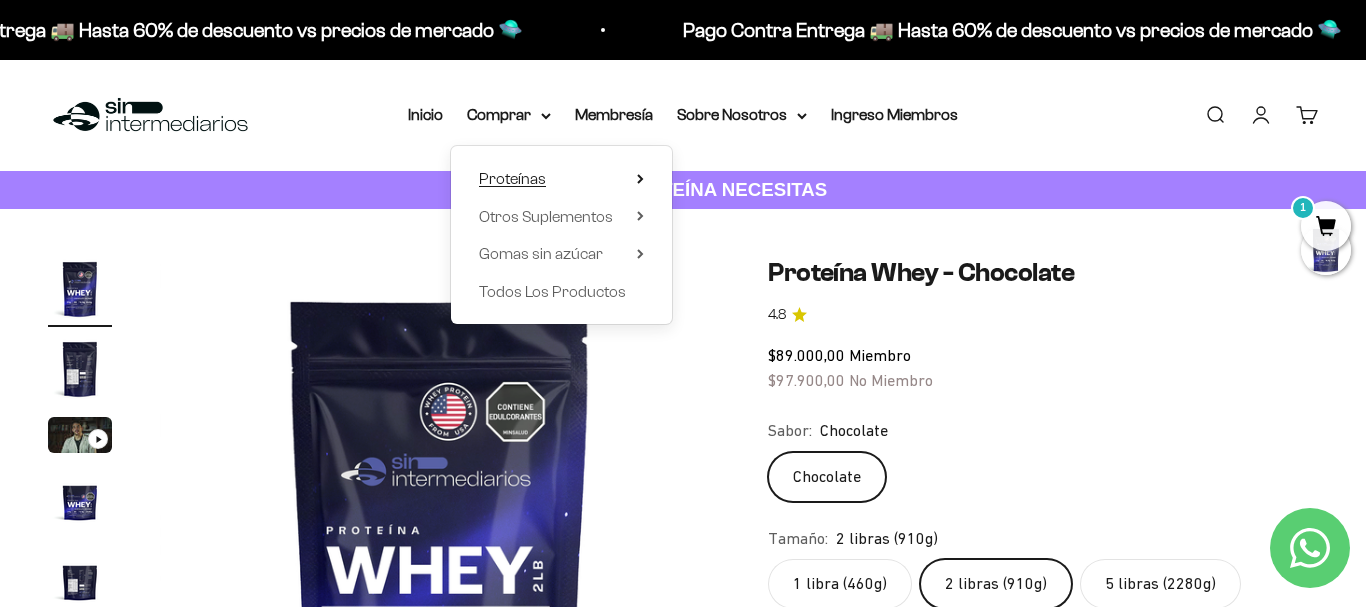click on "Proteínas" at bounding box center [512, 179] 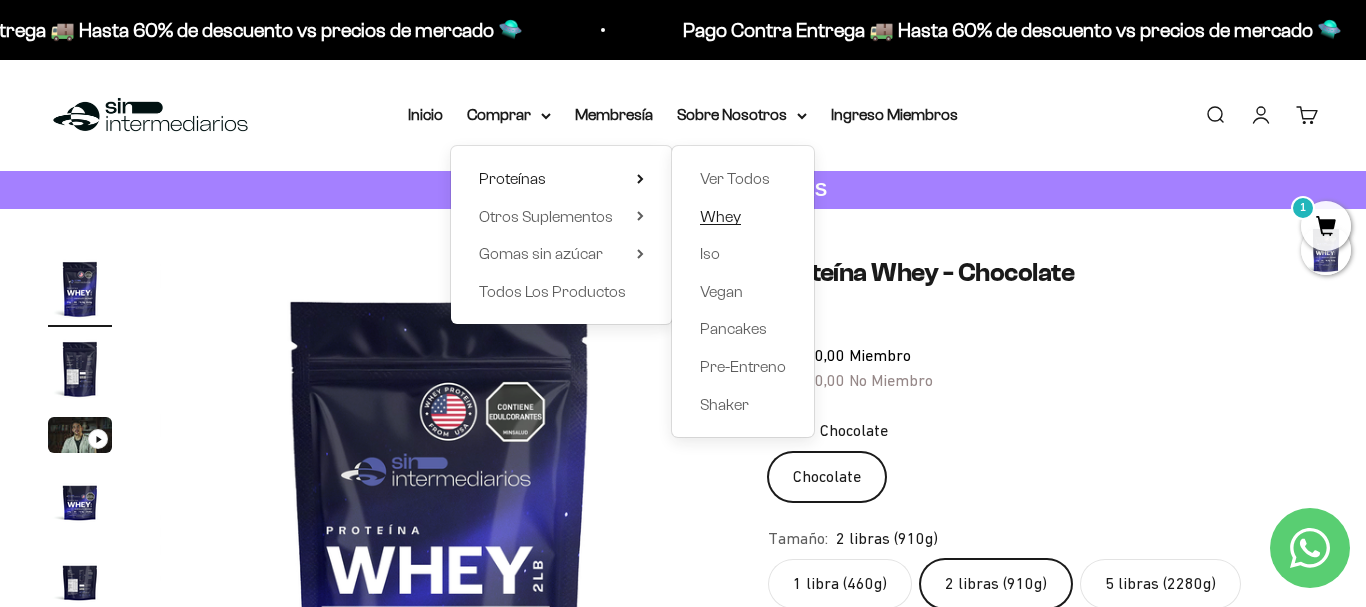 click on "Whey" at bounding box center [720, 216] 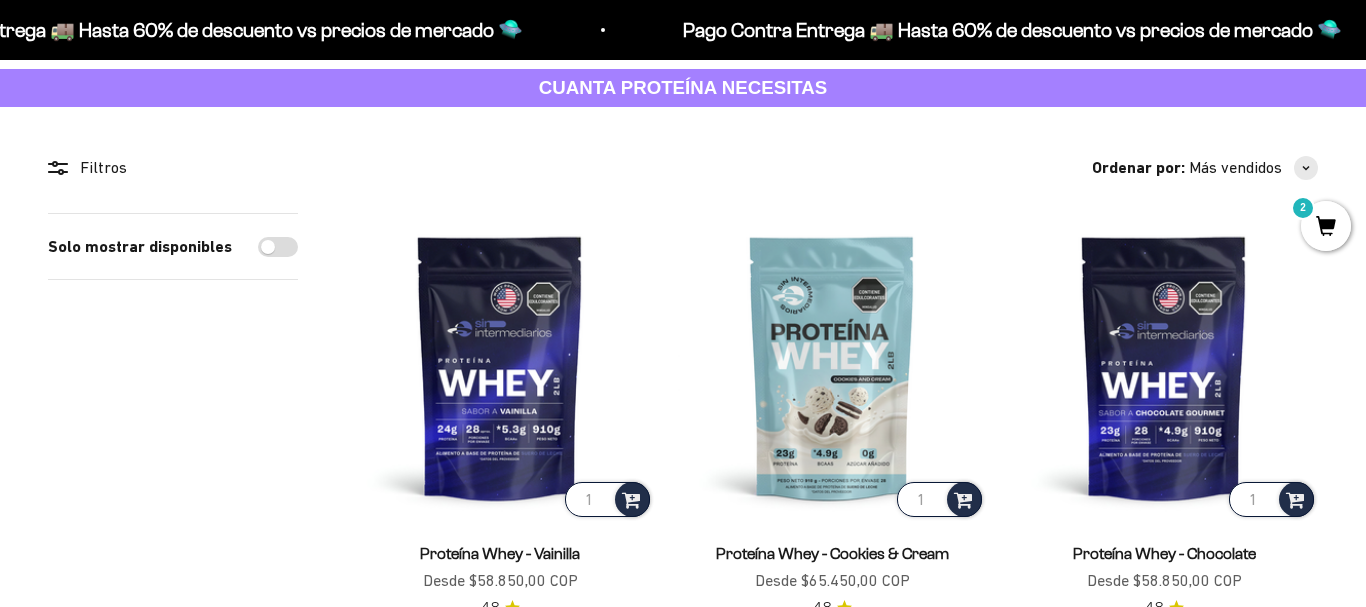 scroll, scrollTop: 102, scrollLeft: 0, axis: vertical 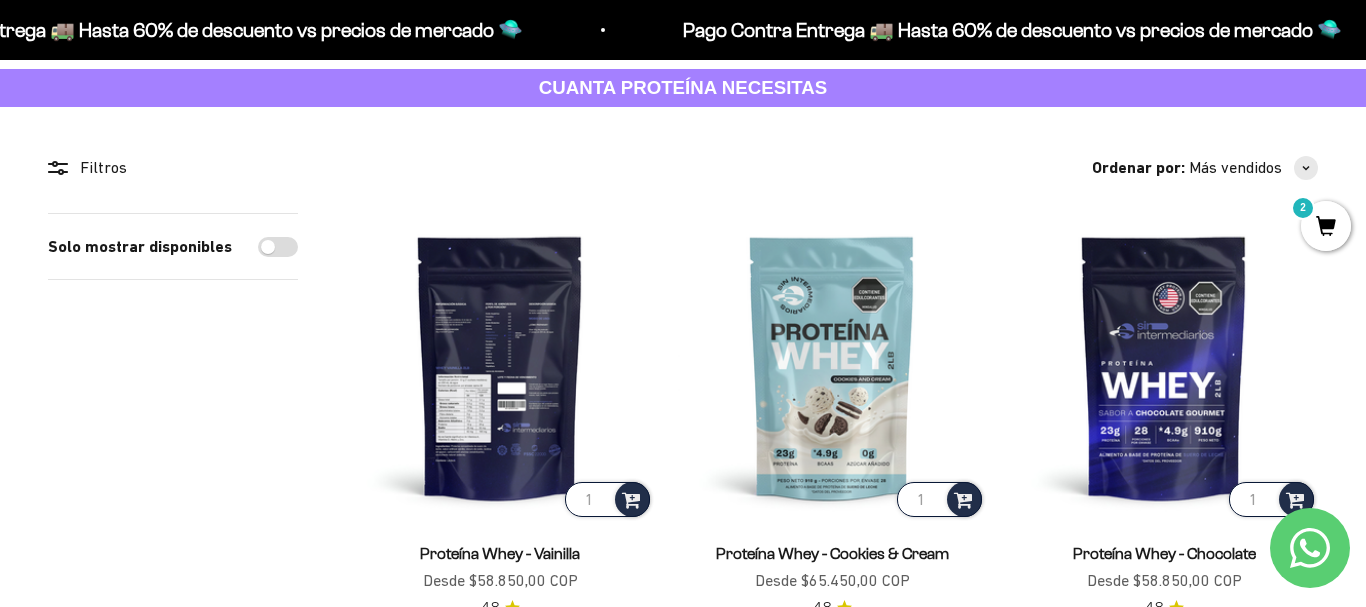 click at bounding box center (500, 367) 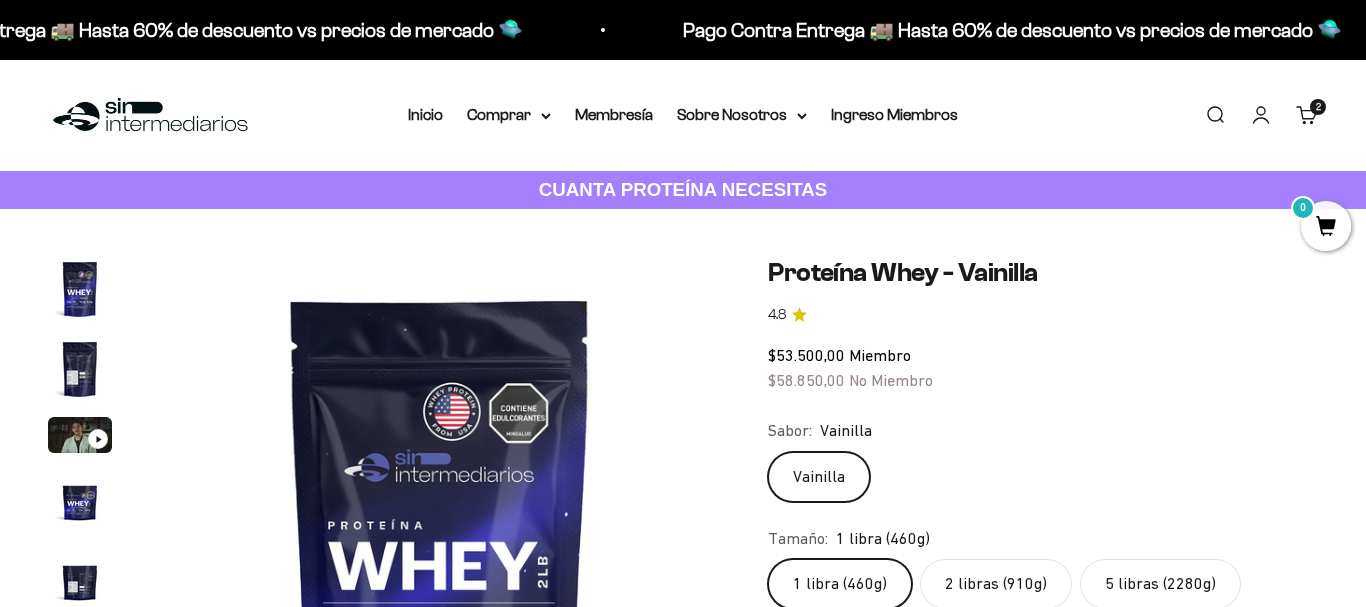 click on "2 libras (910g)" 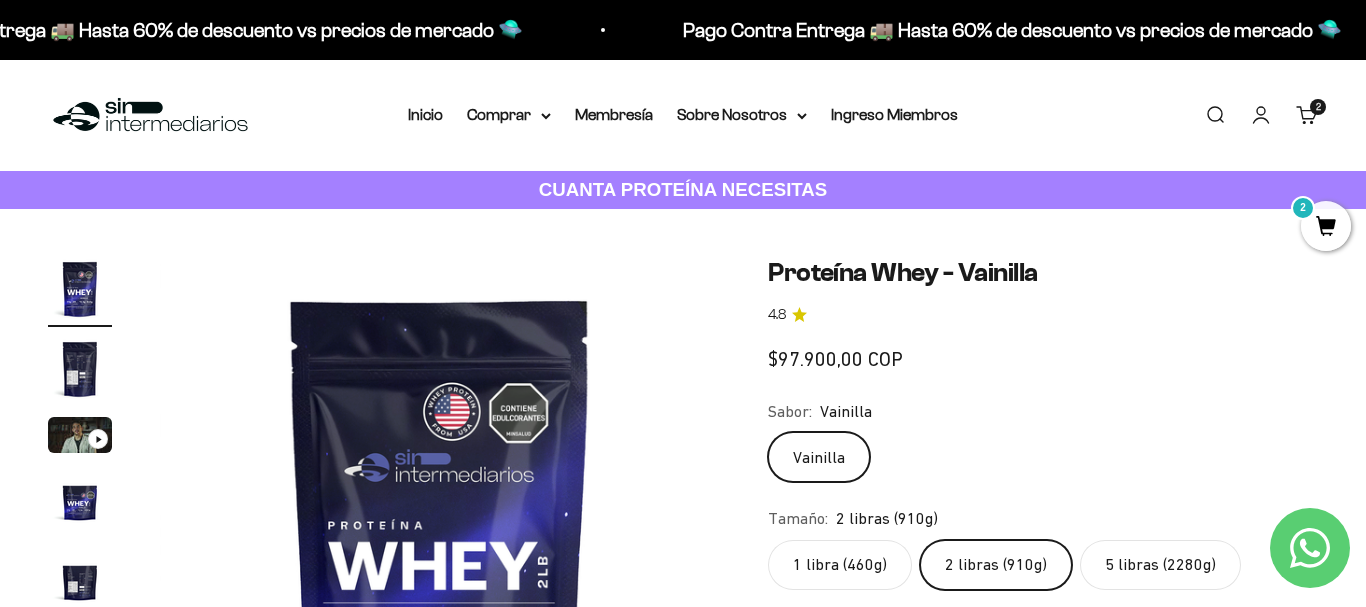 scroll, scrollTop: 306, scrollLeft: 0, axis: vertical 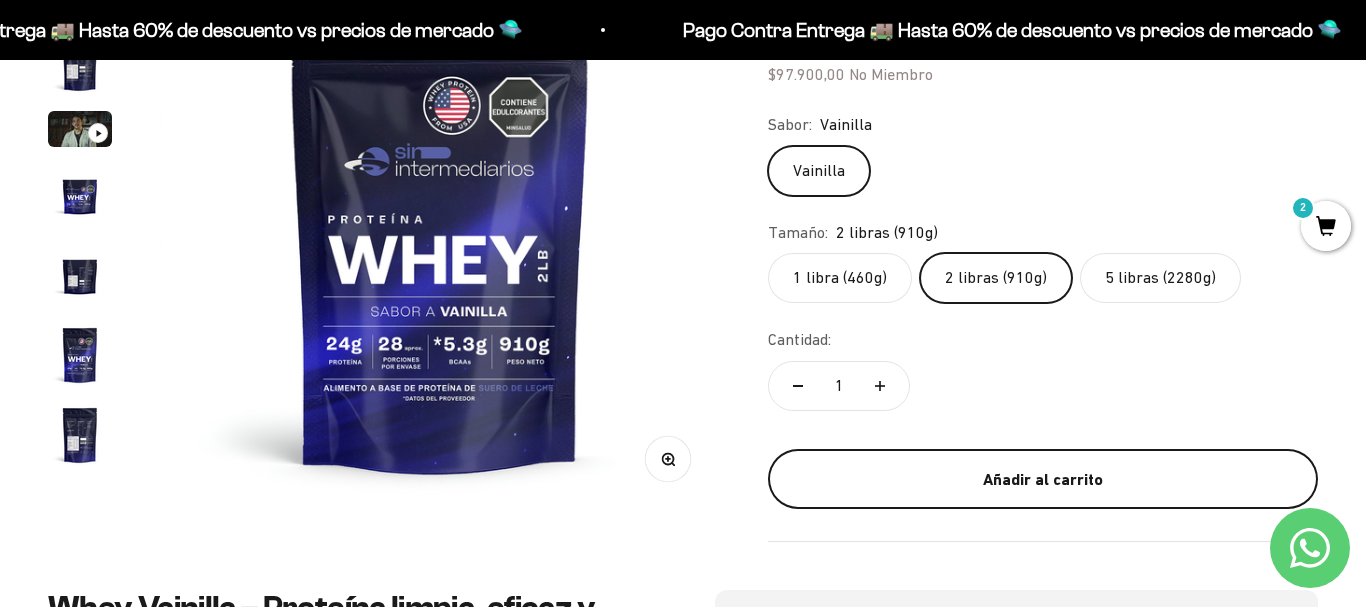 click on "Añadir al carrito" at bounding box center [1043, 480] 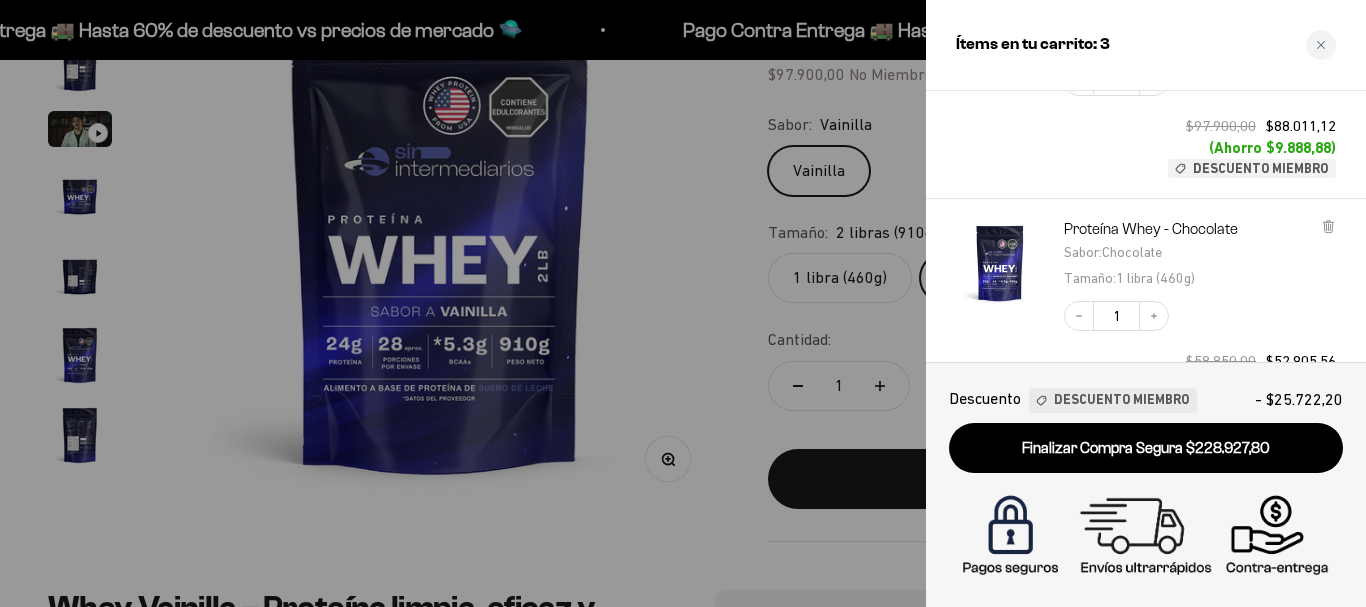 scroll, scrollTop: 680, scrollLeft: 0, axis: vertical 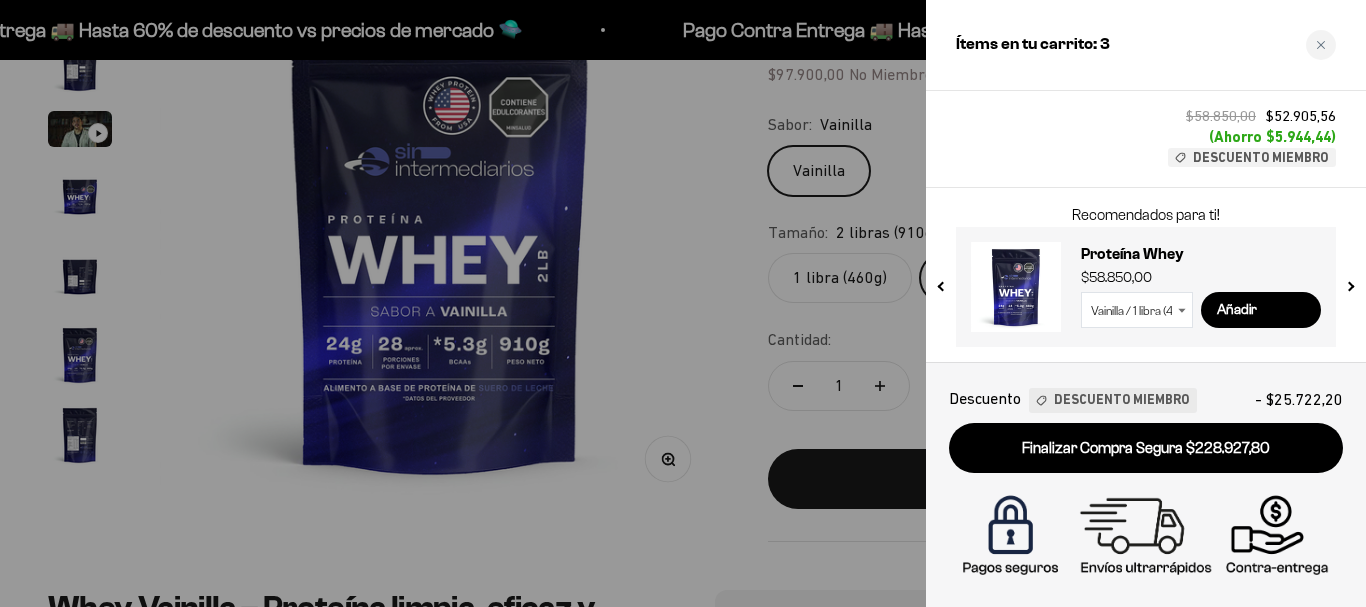 click at bounding box center (683, 303) 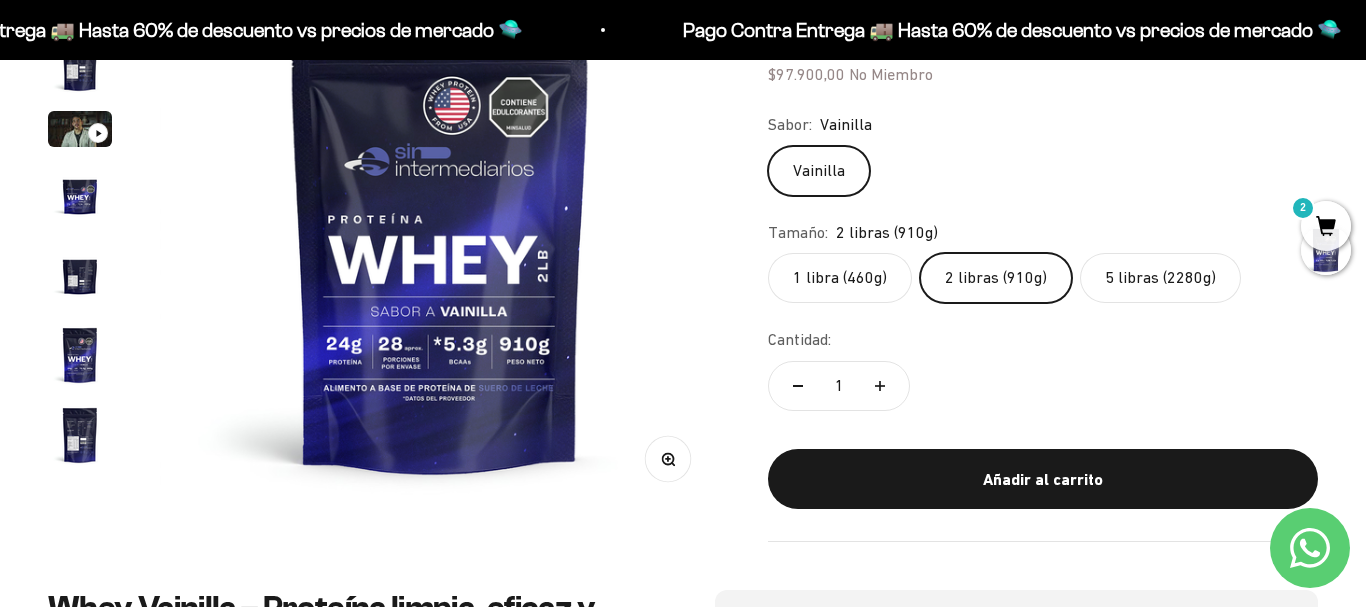 click on "2" at bounding box center [1326, 226] 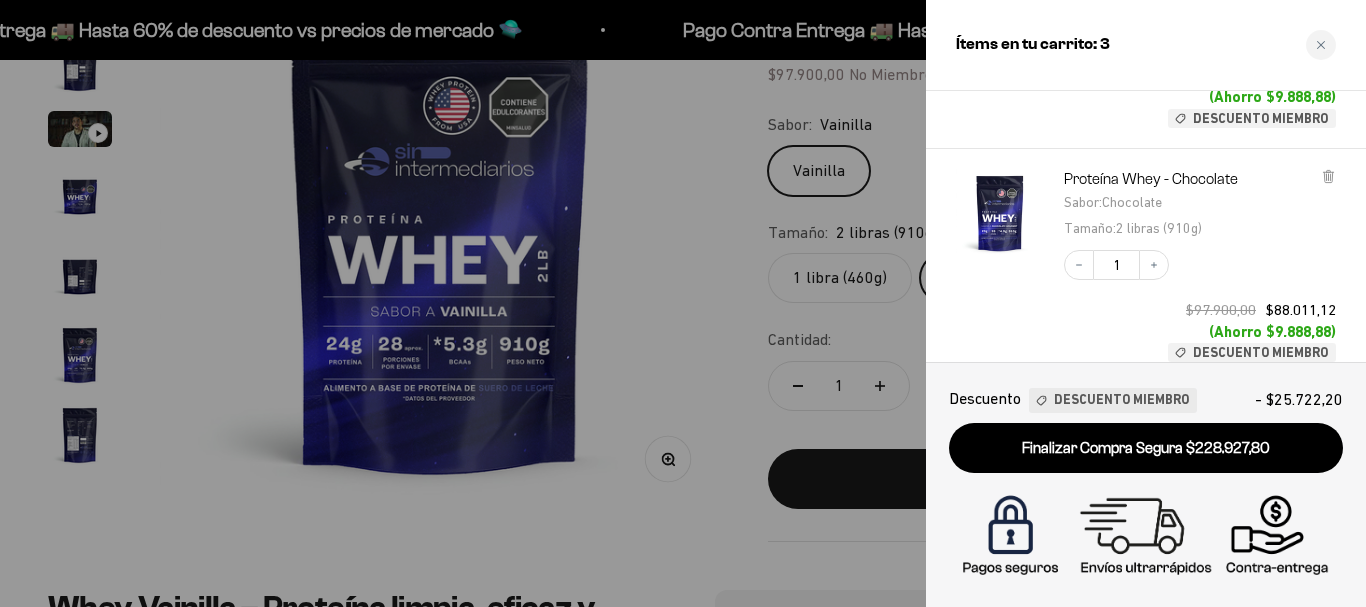 scroll, scrollTop: 0, scrollLeft: 0, axis: both 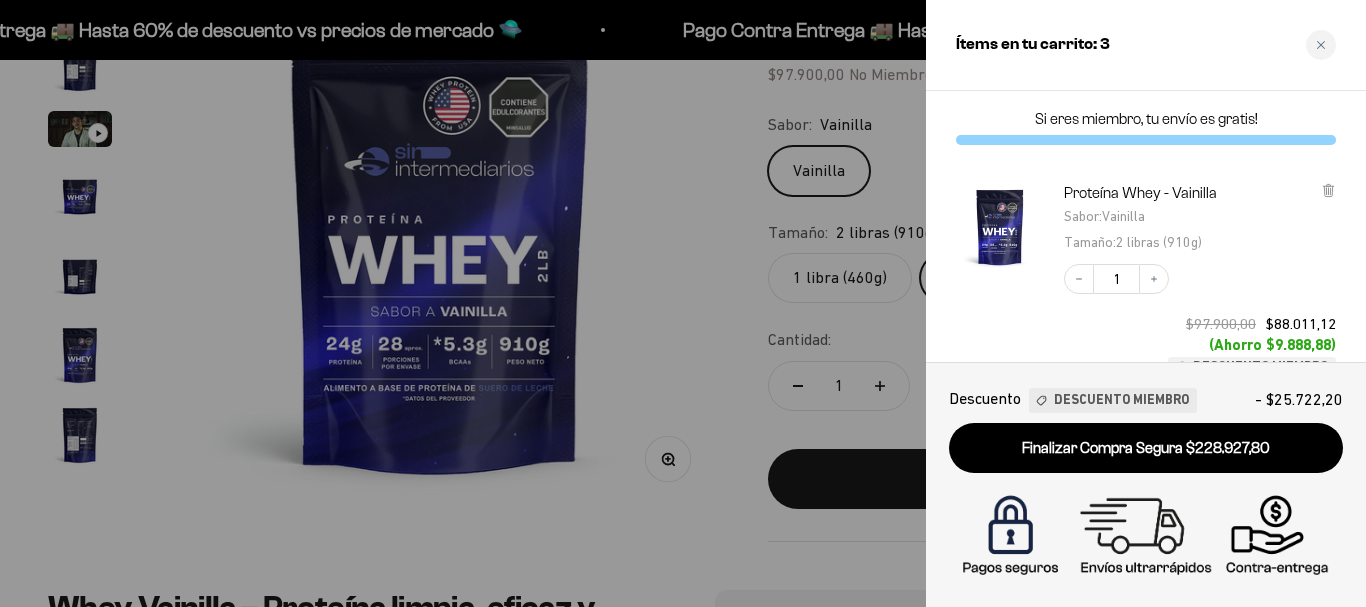 click on "Ítems en tu carrito: 3" at bounding box center (1033, 45) 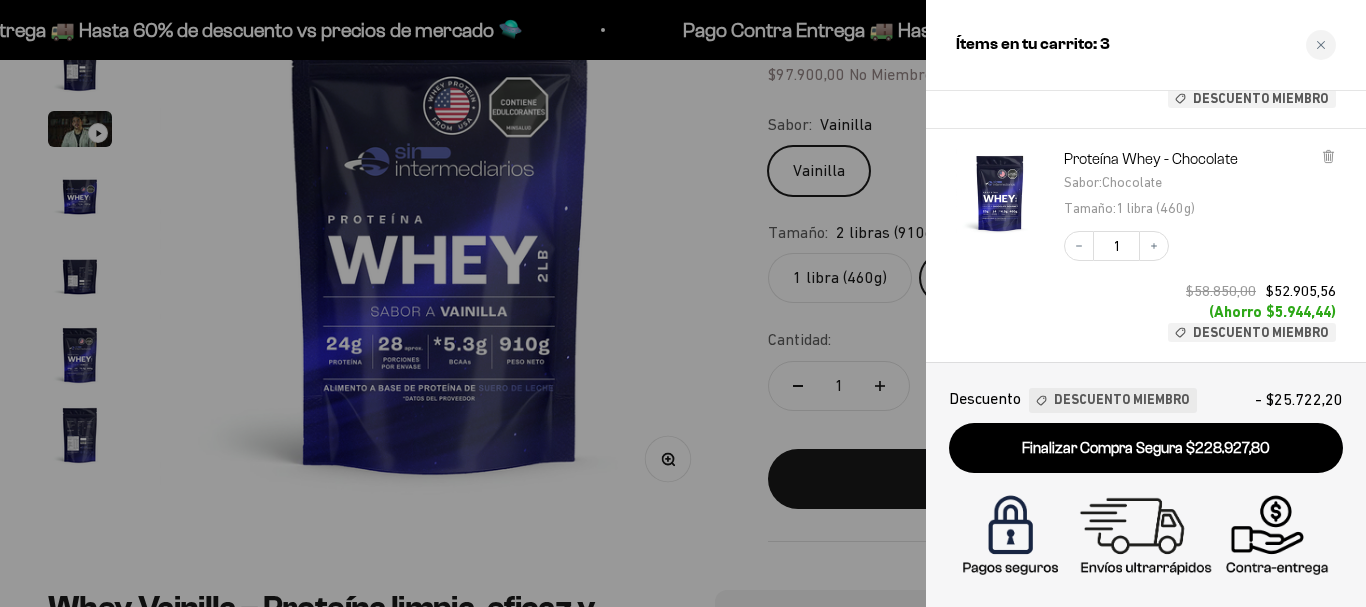 scroll, scrollTop: 540, scrollLeft: 0, axis: vertical 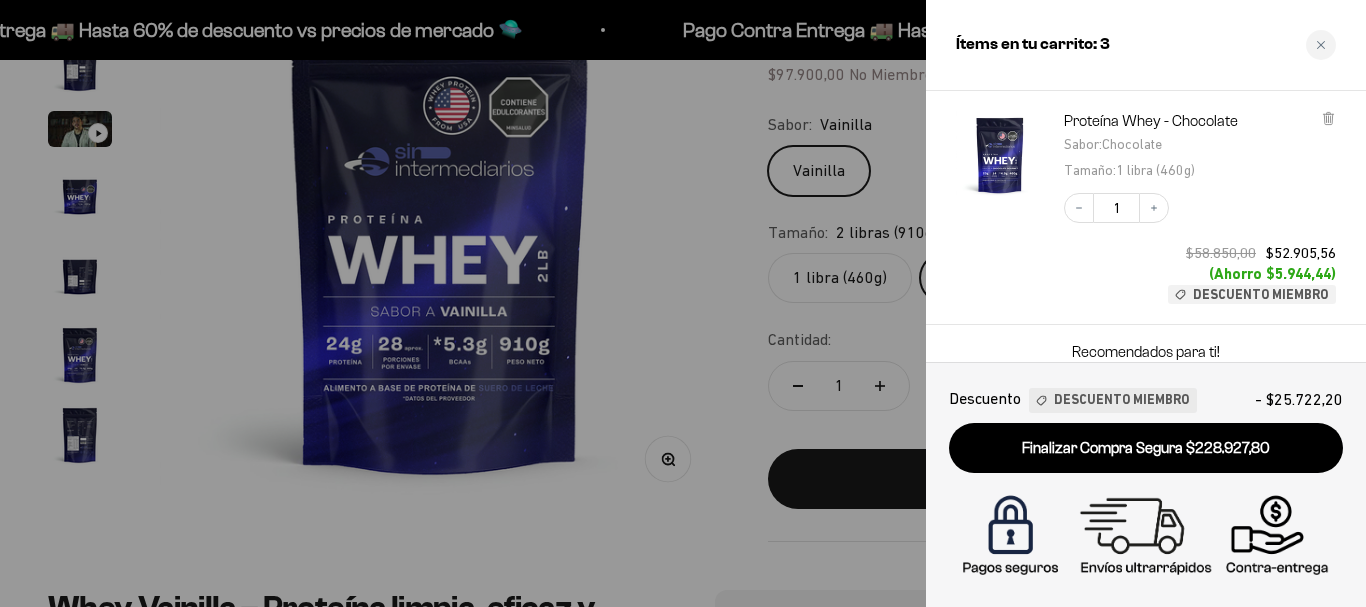 click 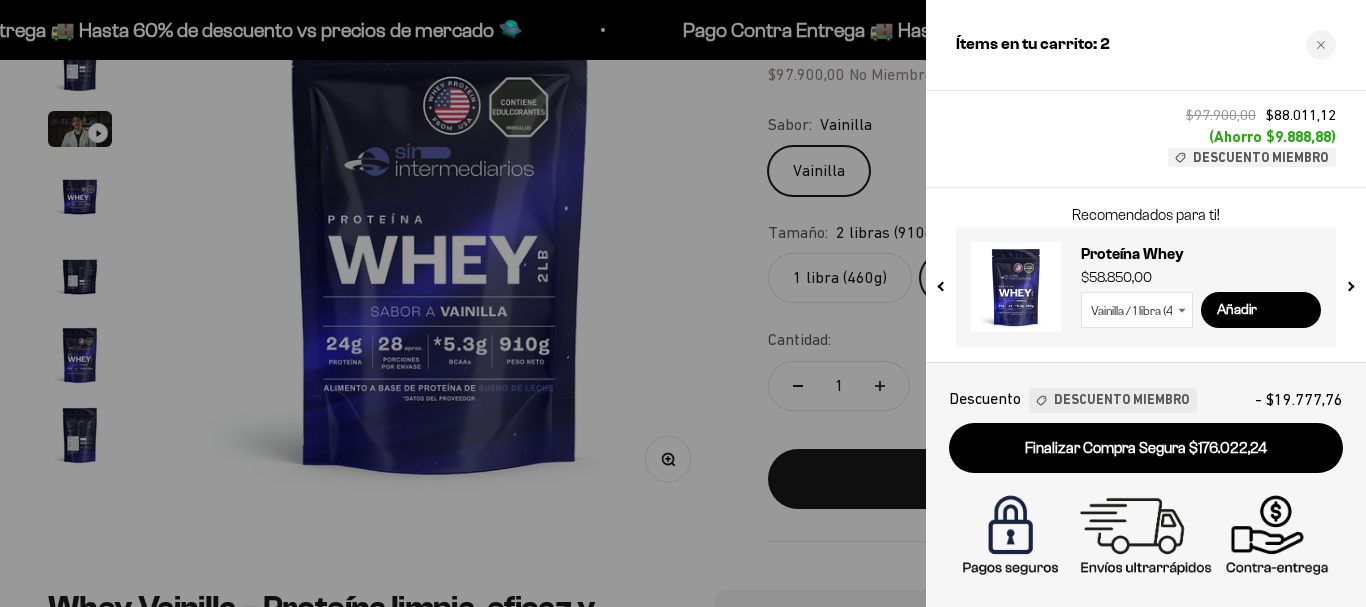 scroll, scrollTop: 485, scrollLeft: 0, axis: vertical 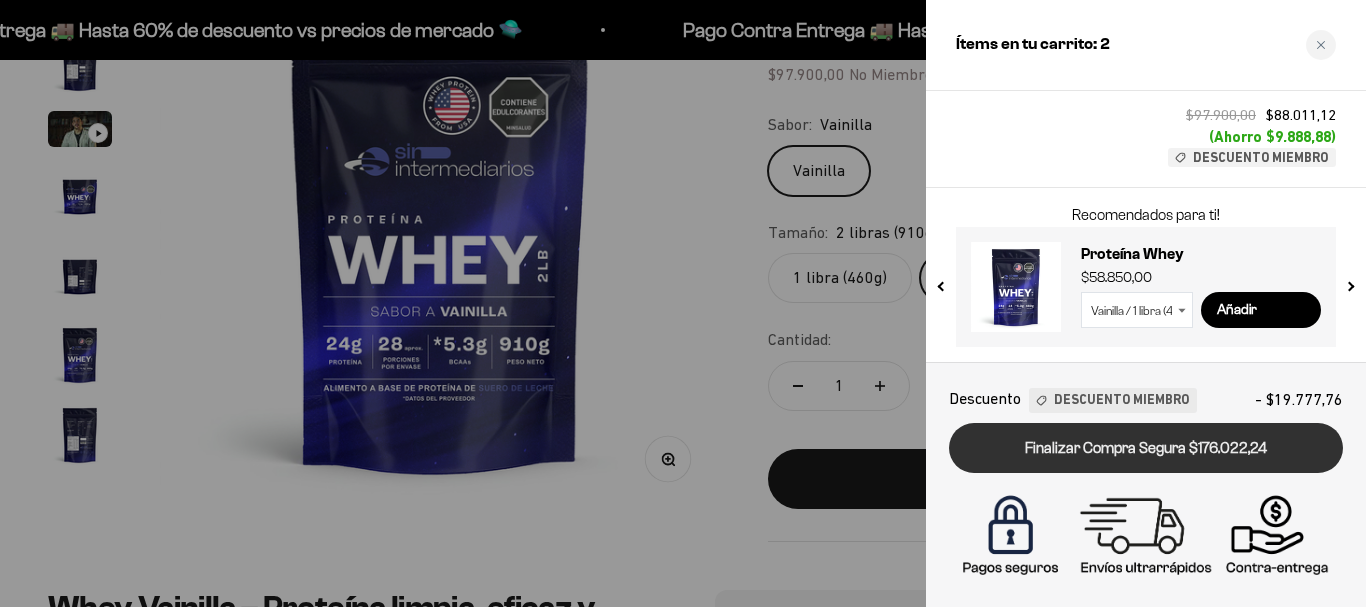 click on "Finalizar Compra Segura $176.022,24" at bounding box center [1146, 448] 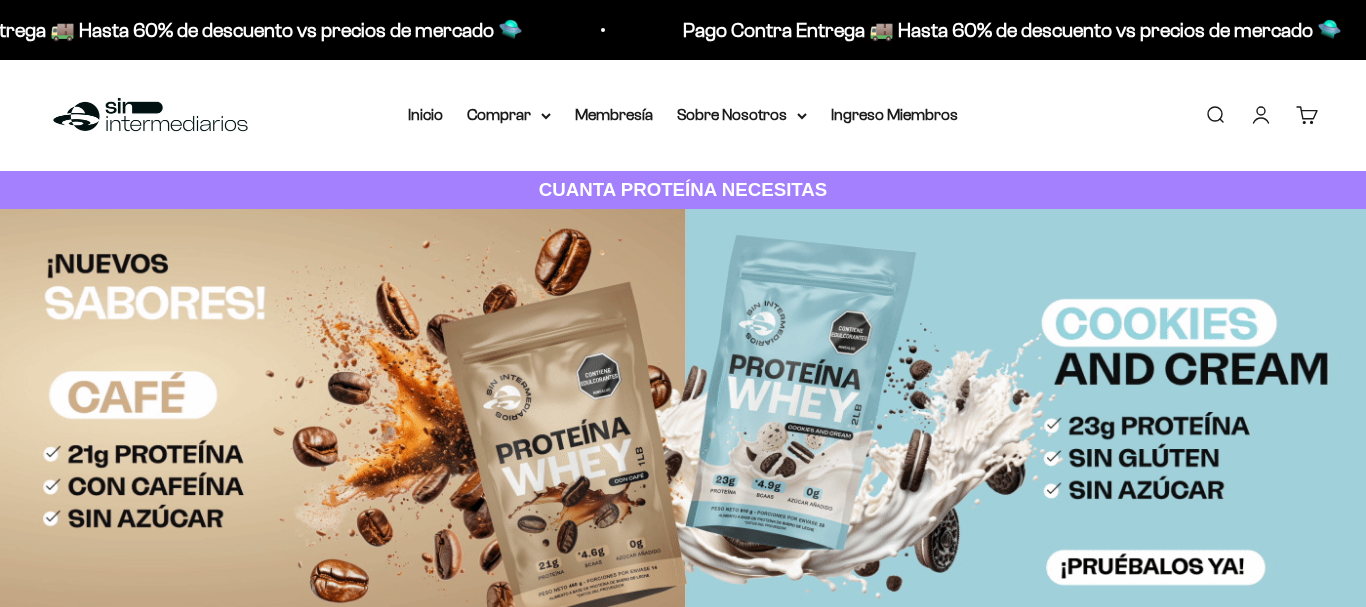 scroll, scrollTop: 0, scrollLeft: 0, axis: both 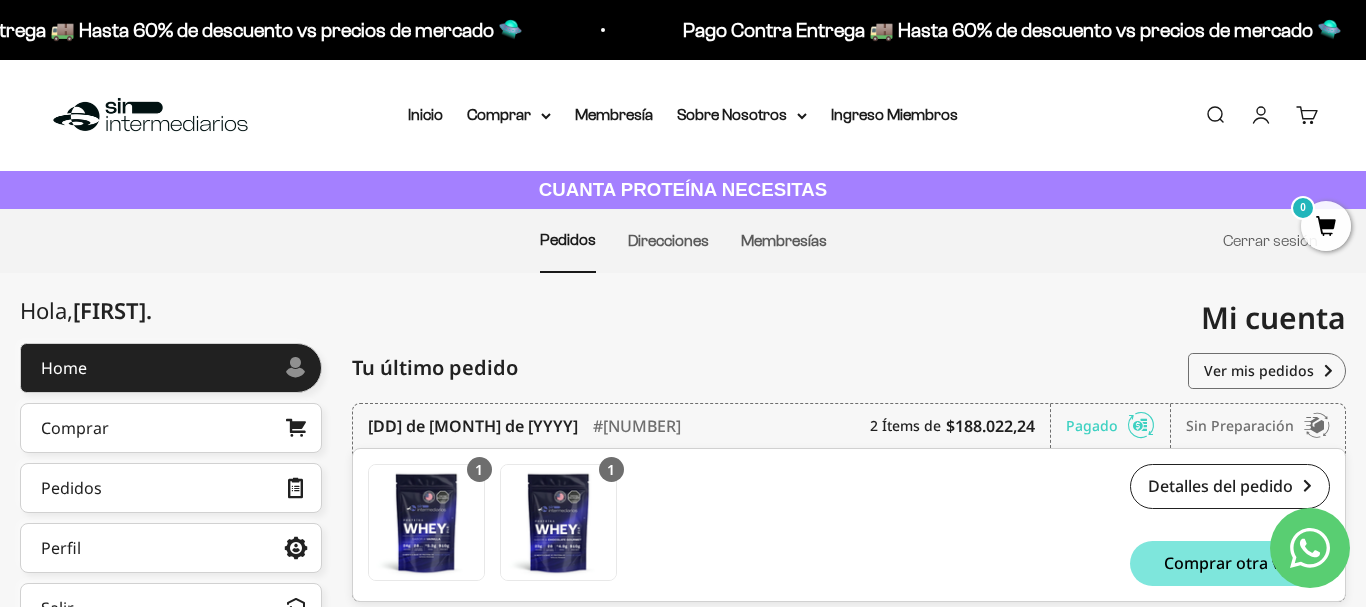 click on "Cuenta" at bounding box center (1261, 115) 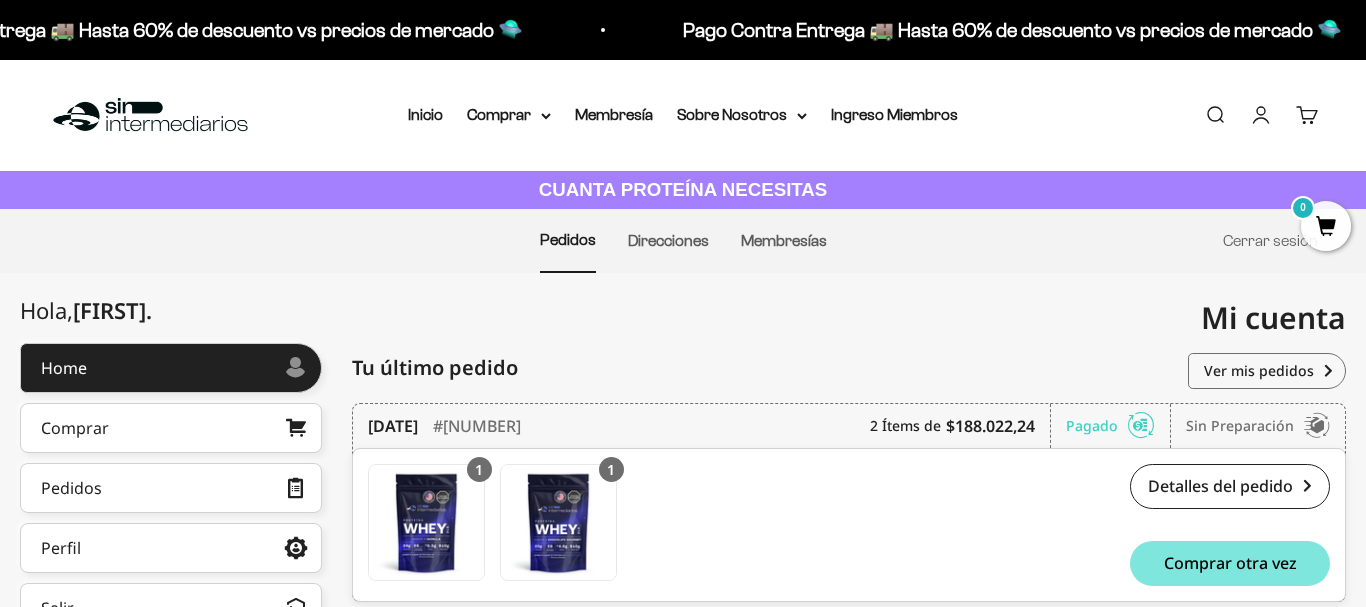 scroll, scrollTop: 204, scrollLeft: 0, axis: vertical 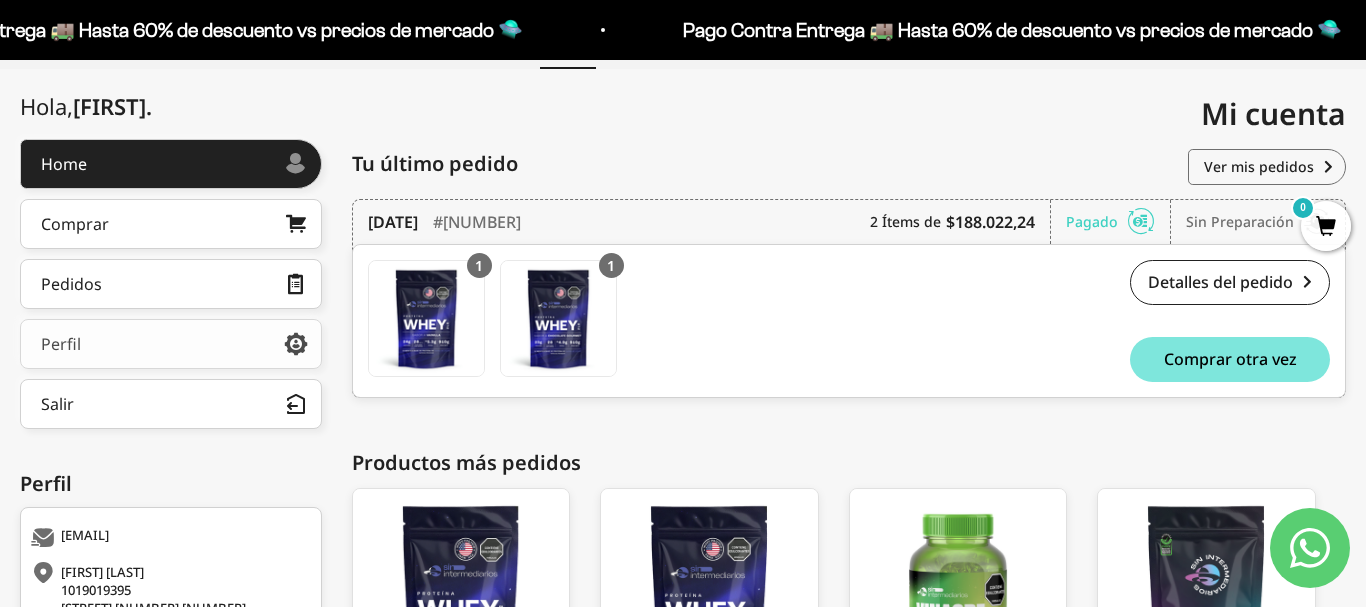 click on "Perfil" at bounding box center [171, 344] 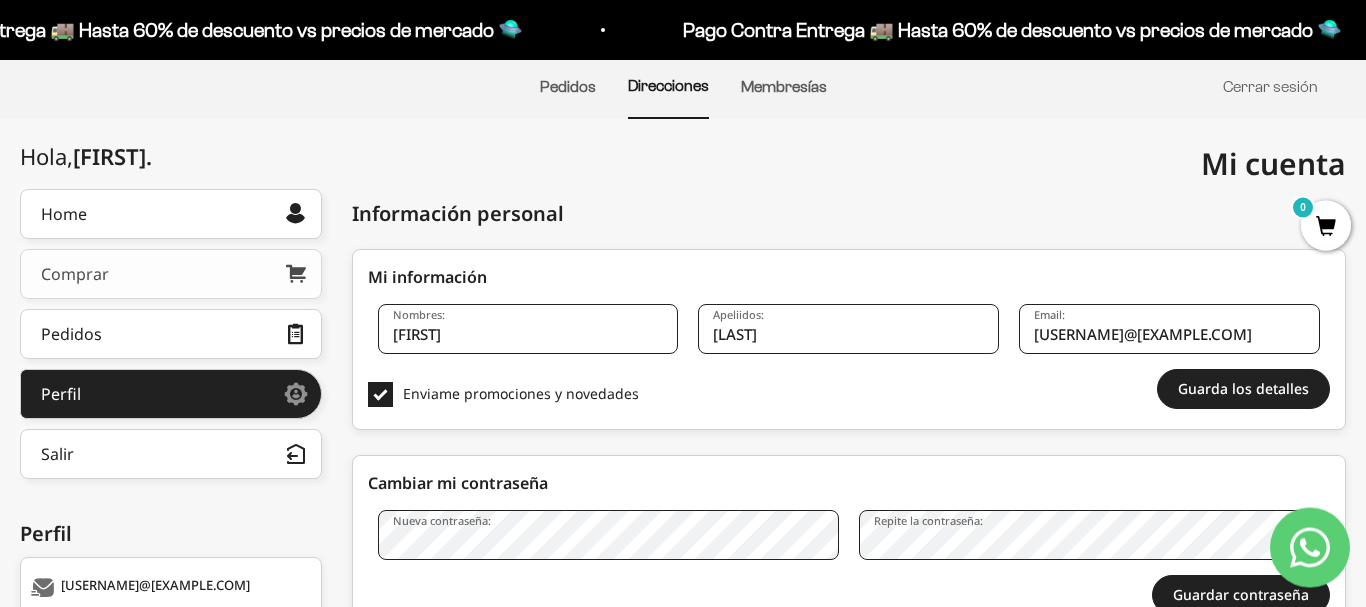 scroll, scrollTop: 124, scrollLeft: 0, axis: vertical 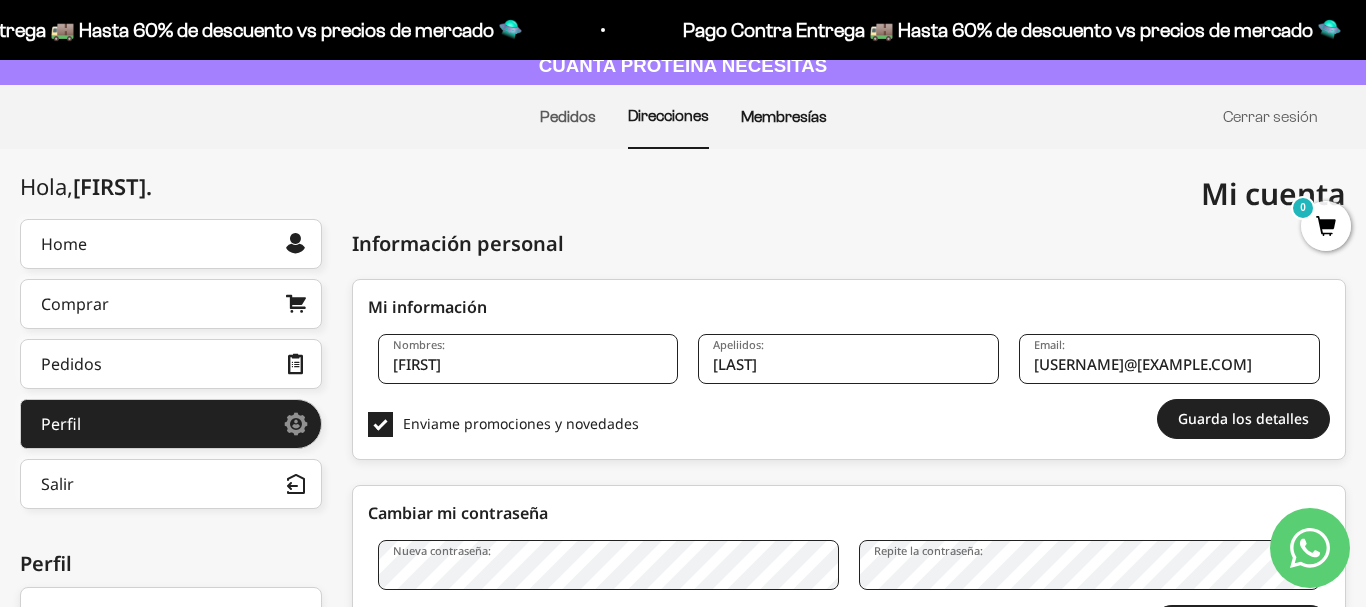 click on "Membresías" at bounding box center (784, 116) 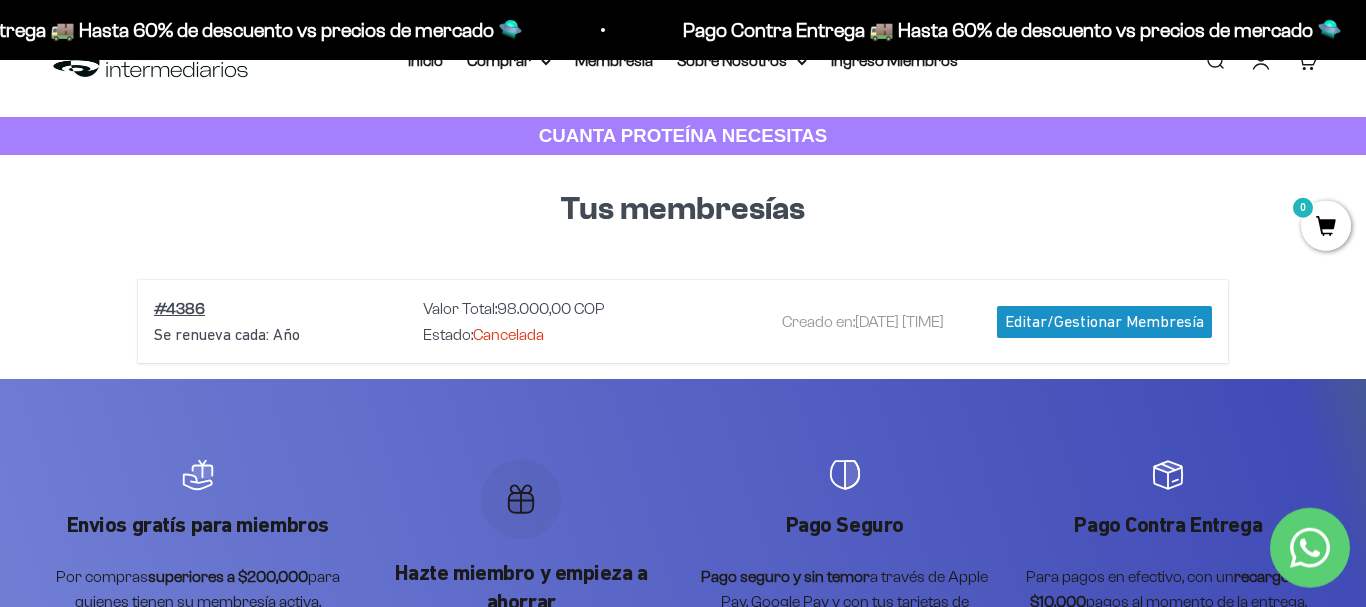 scroll, scrollTop: 0, scrollLeft: 0, axis: both 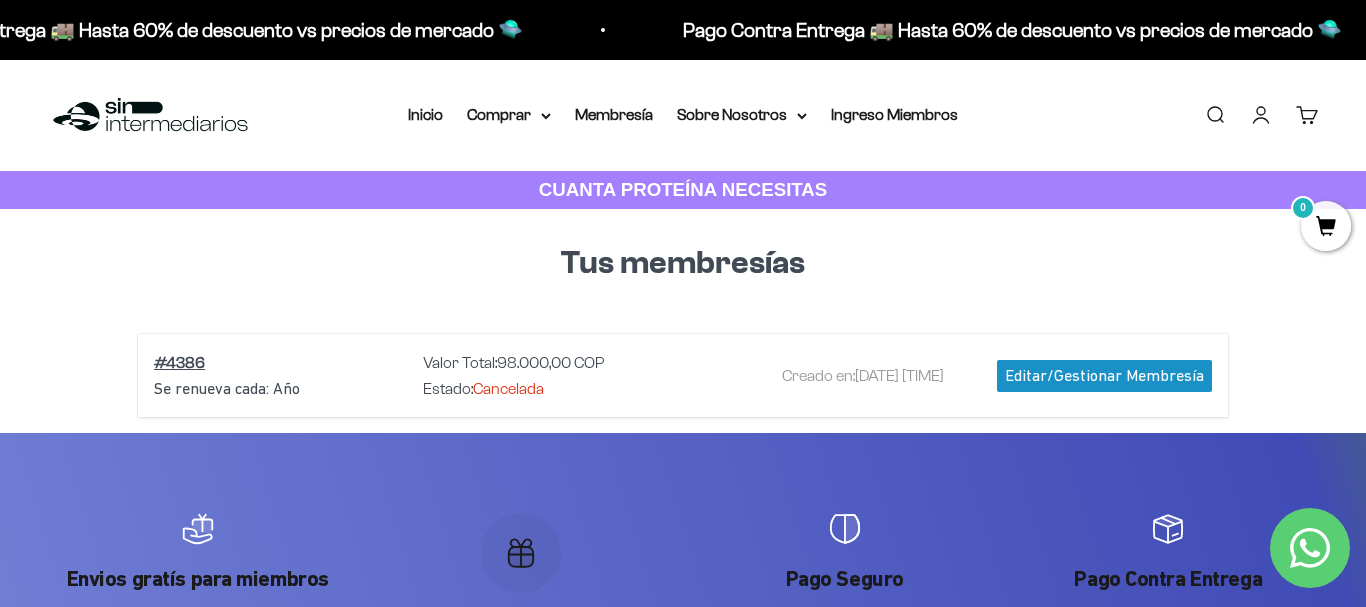 click on "Cuenta" at bounding box center [1261, 115] 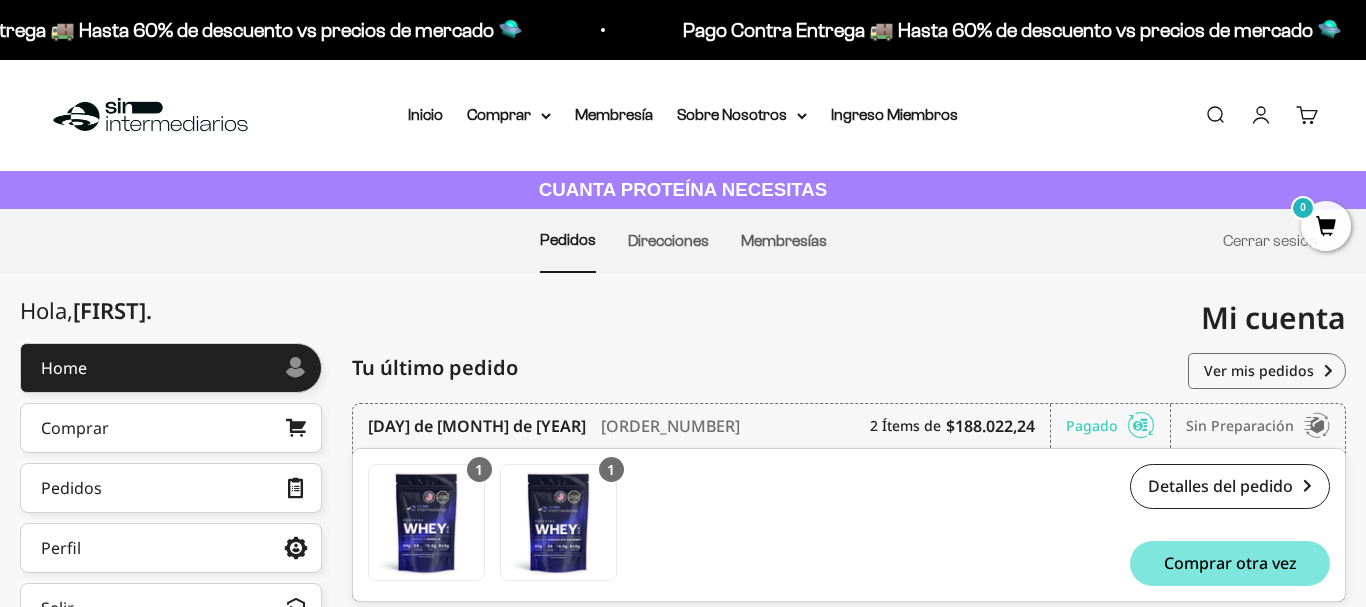 scroll, scrollTop: 0, scrollLeft: 0, axis: both 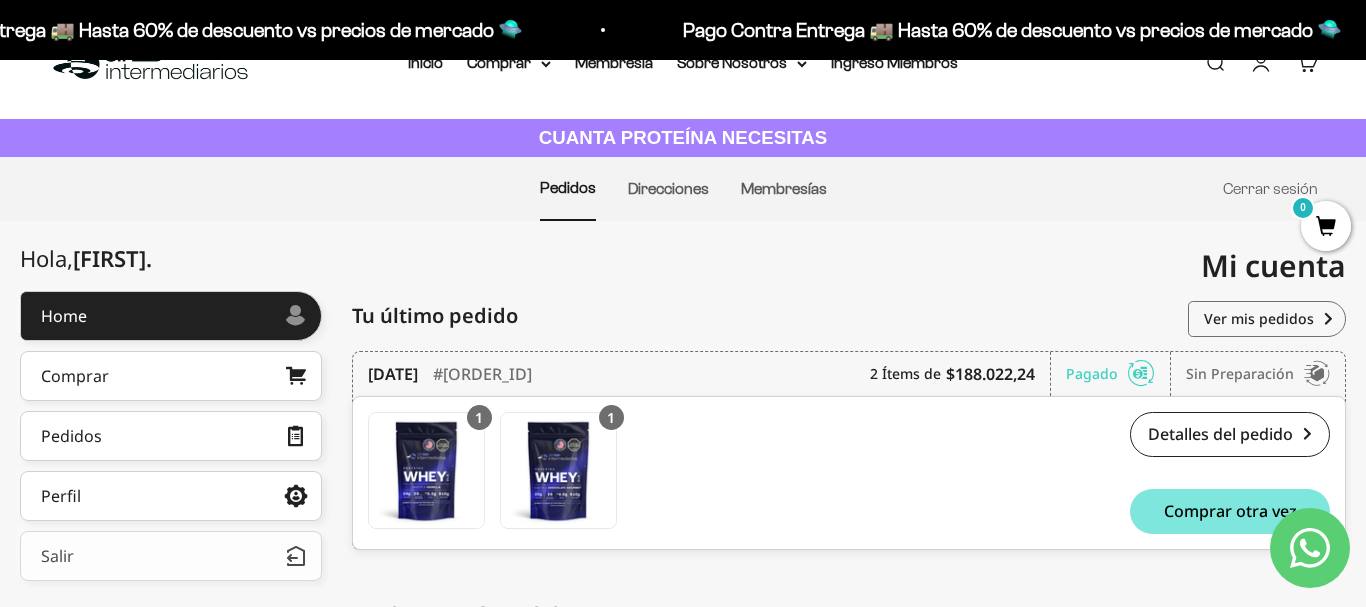 click on "Salir" at bounding box center (171, 556) 